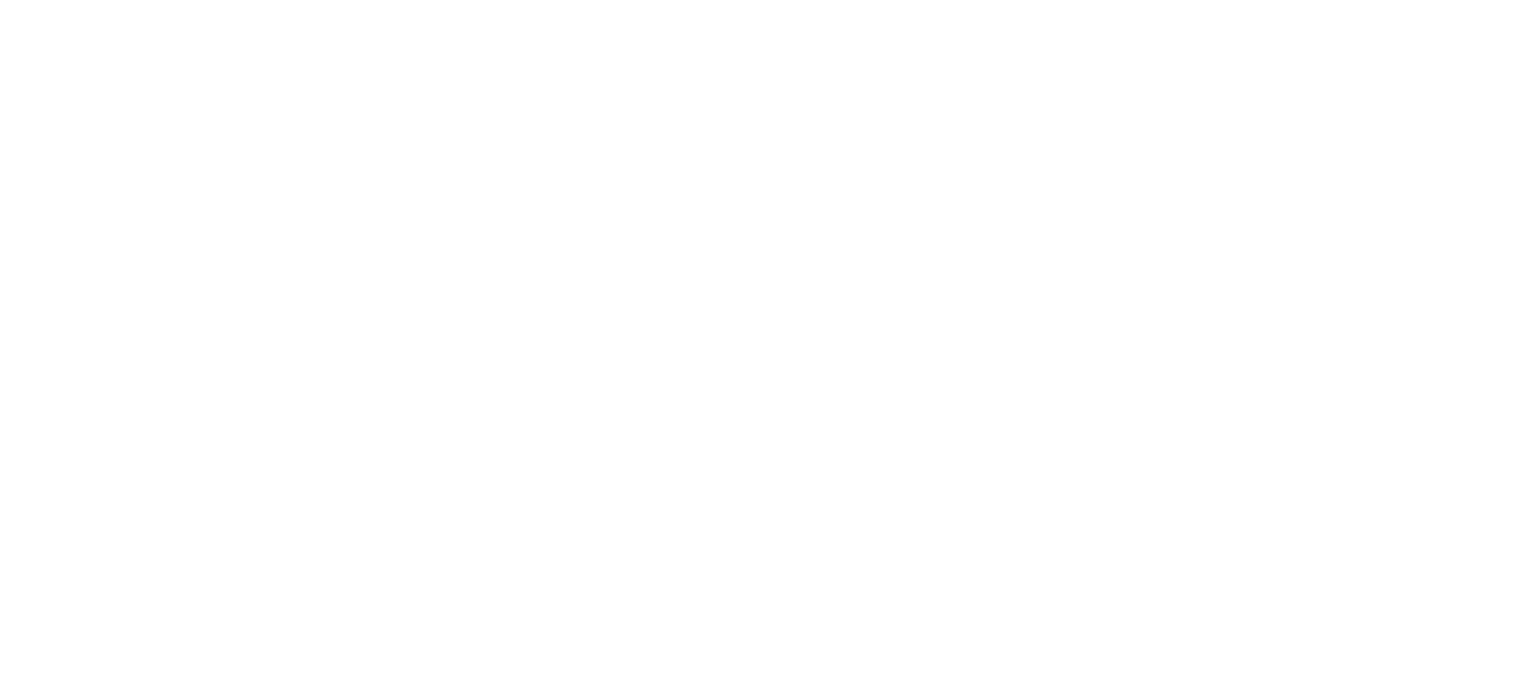 scroll, scrollTop: 0, scrollLeft: 0, axis: both 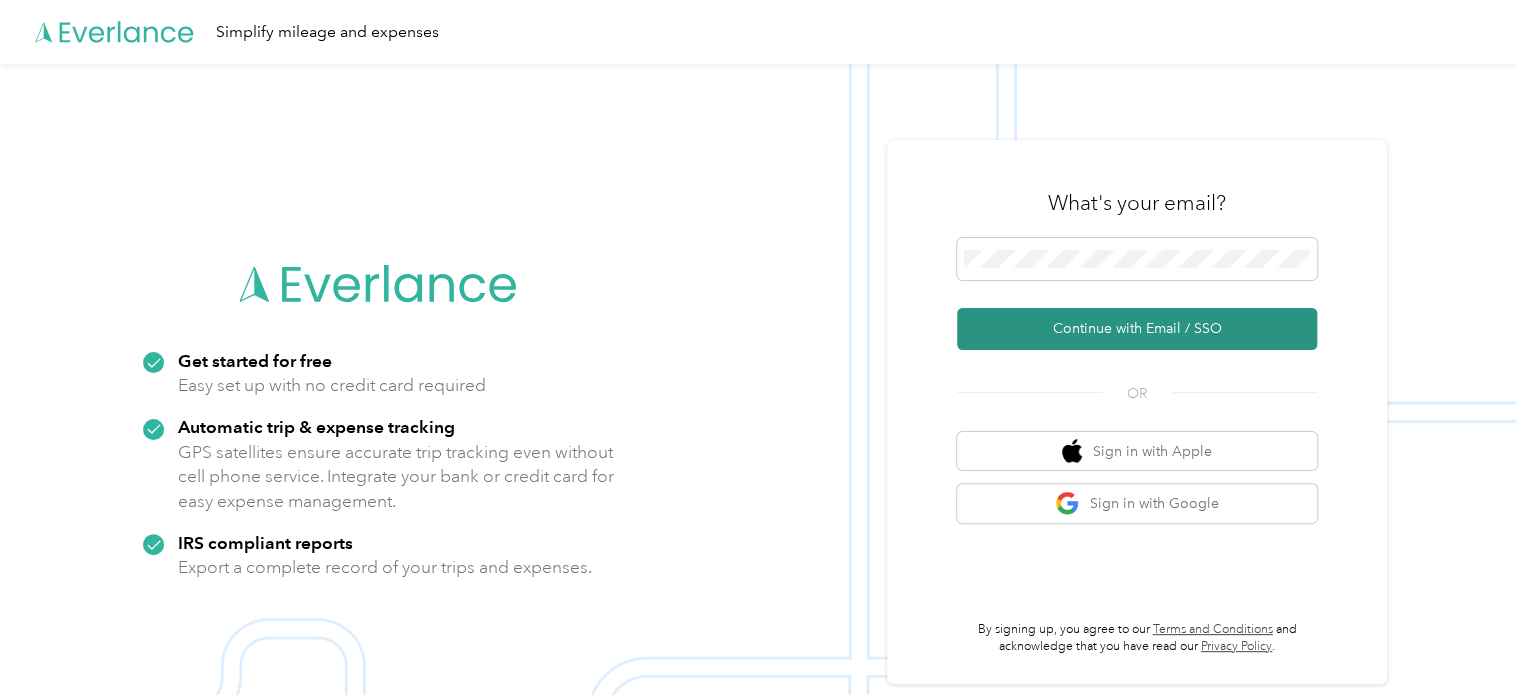 click on "Continue with Email / SSO" at bounding box center (1137, 329) 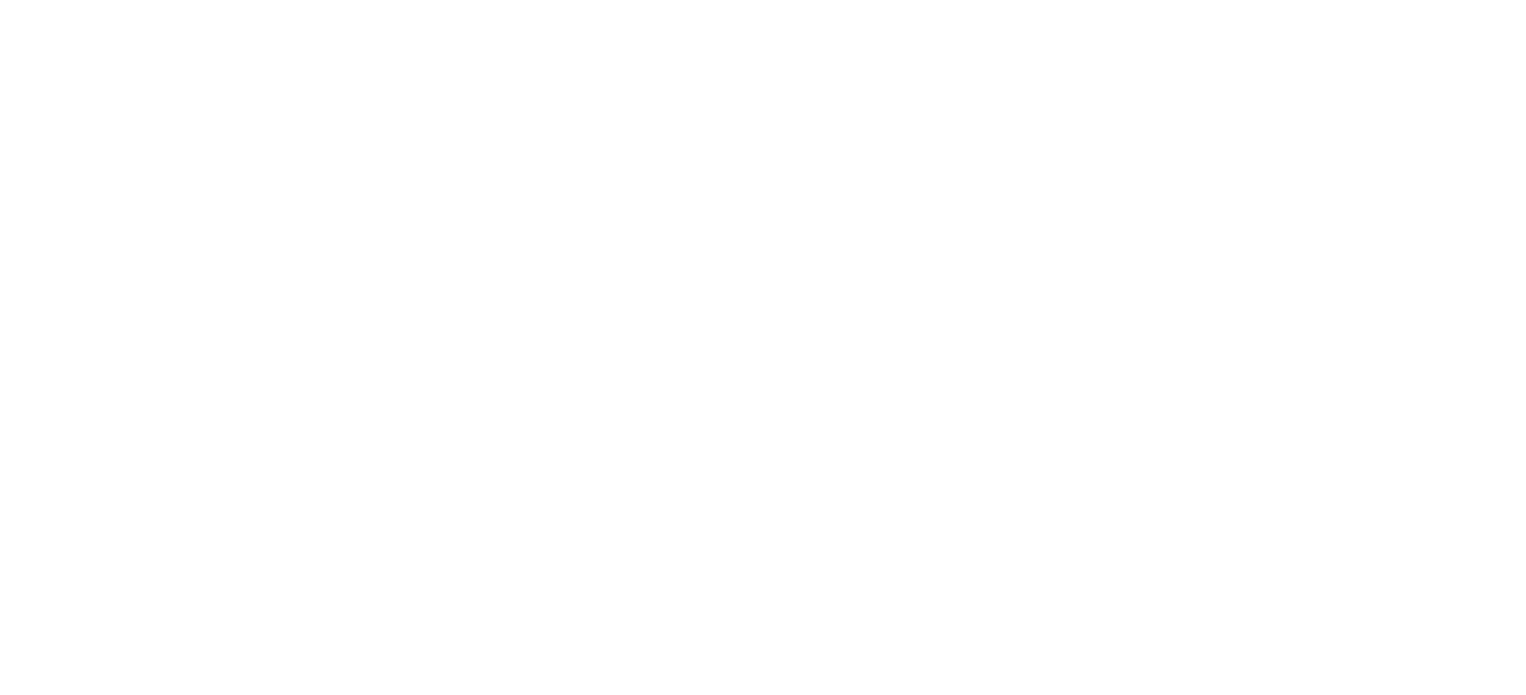 scroll, scrollTop: 0, scrollLeft: 0, axis: both 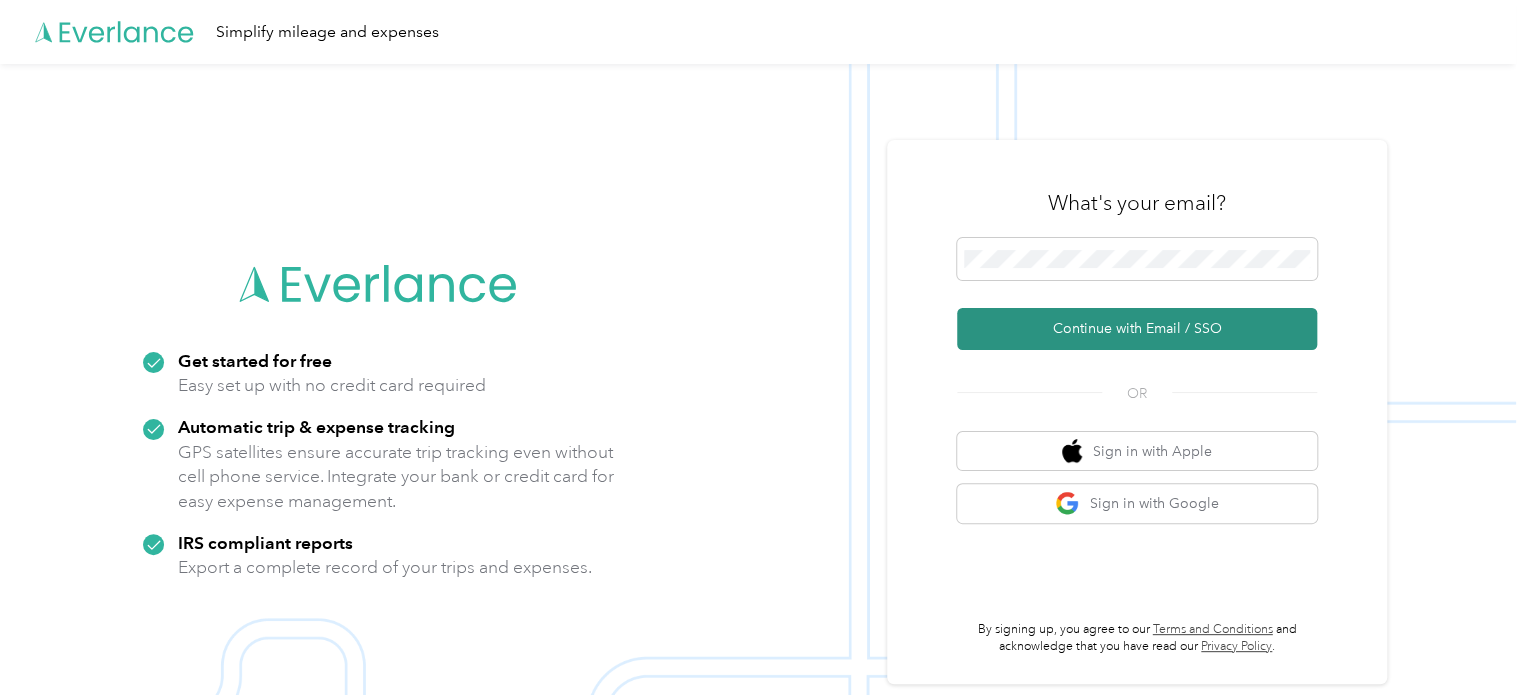 click on "Continue with Email / SSO" at bounding box center (1137, 329) 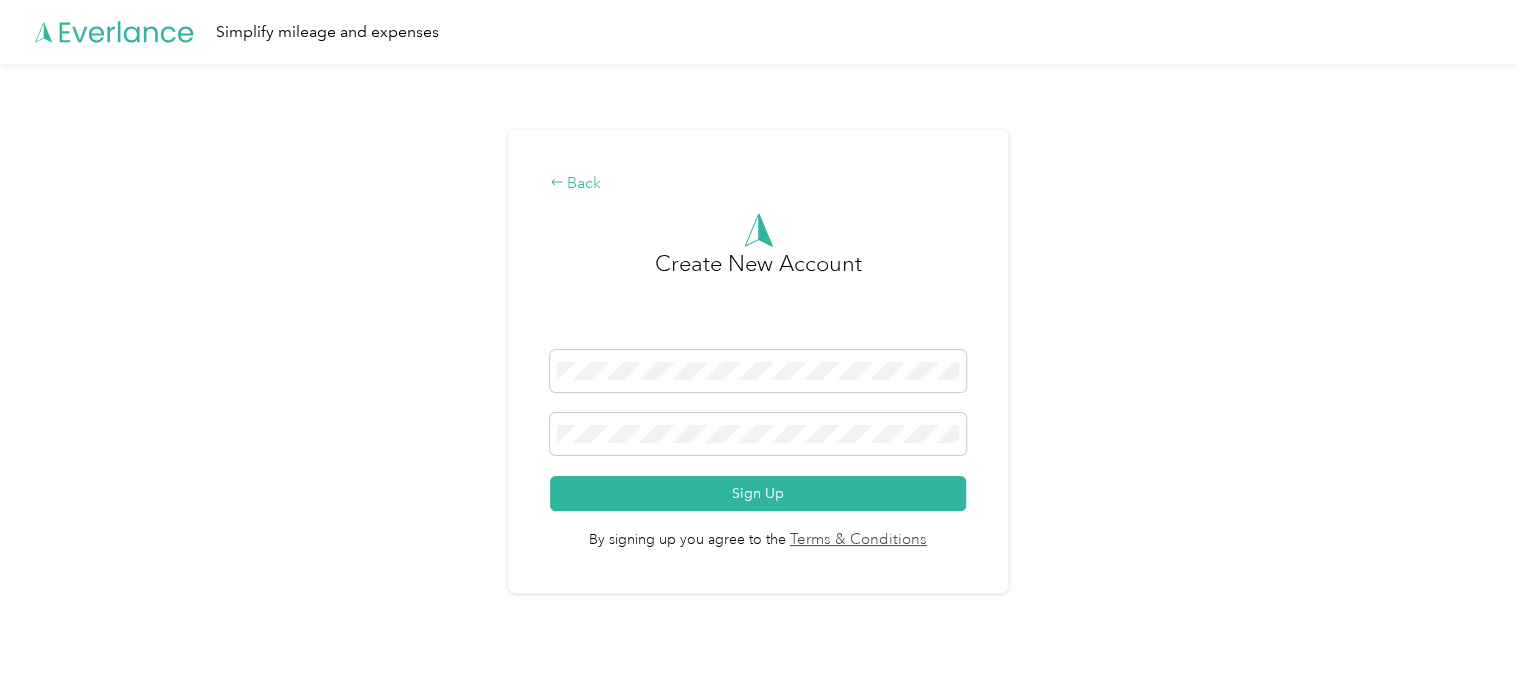 click on "Back" at bounding box center [758, 184] 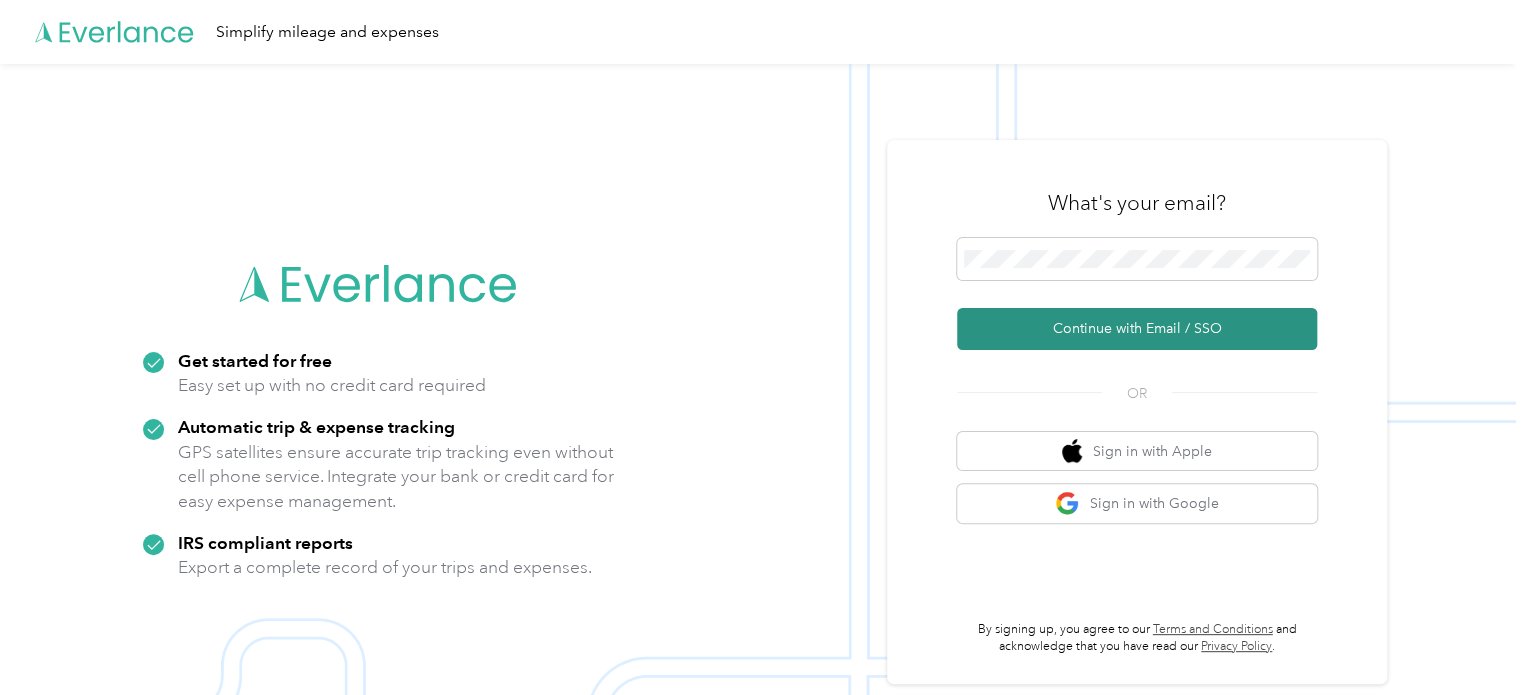 click on "Continue with Email / SSO" at bounding box center [1137, 329] 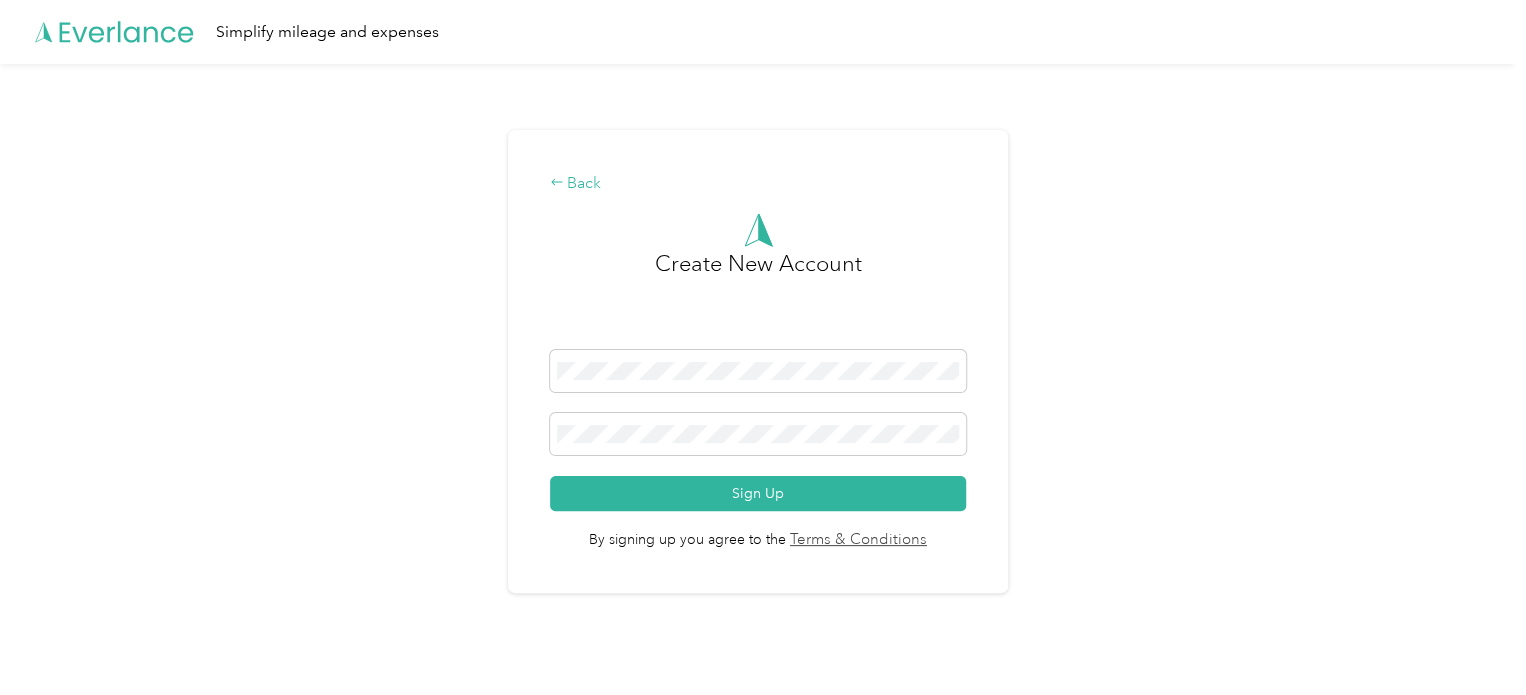 click on "Back" at bounding box center (758, 184) 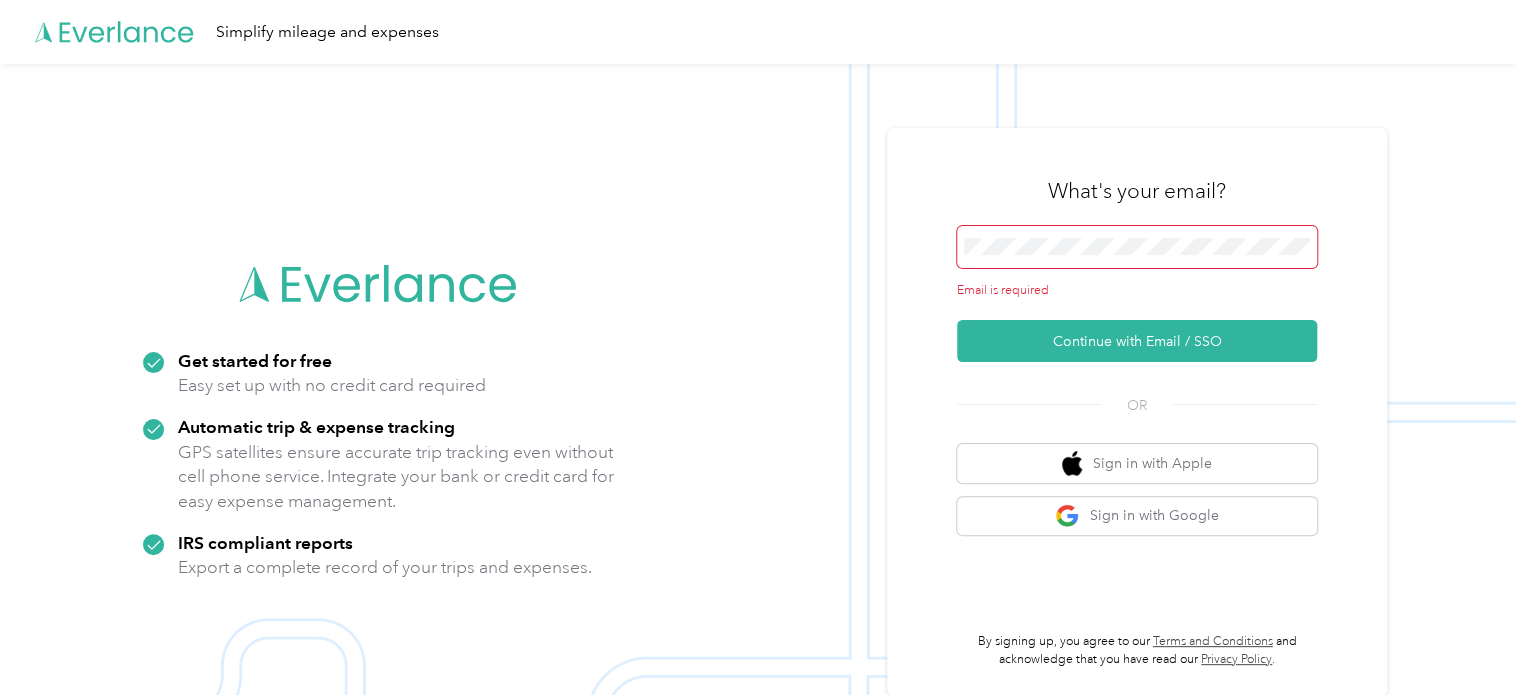 click at bounding box center (1137, 247) 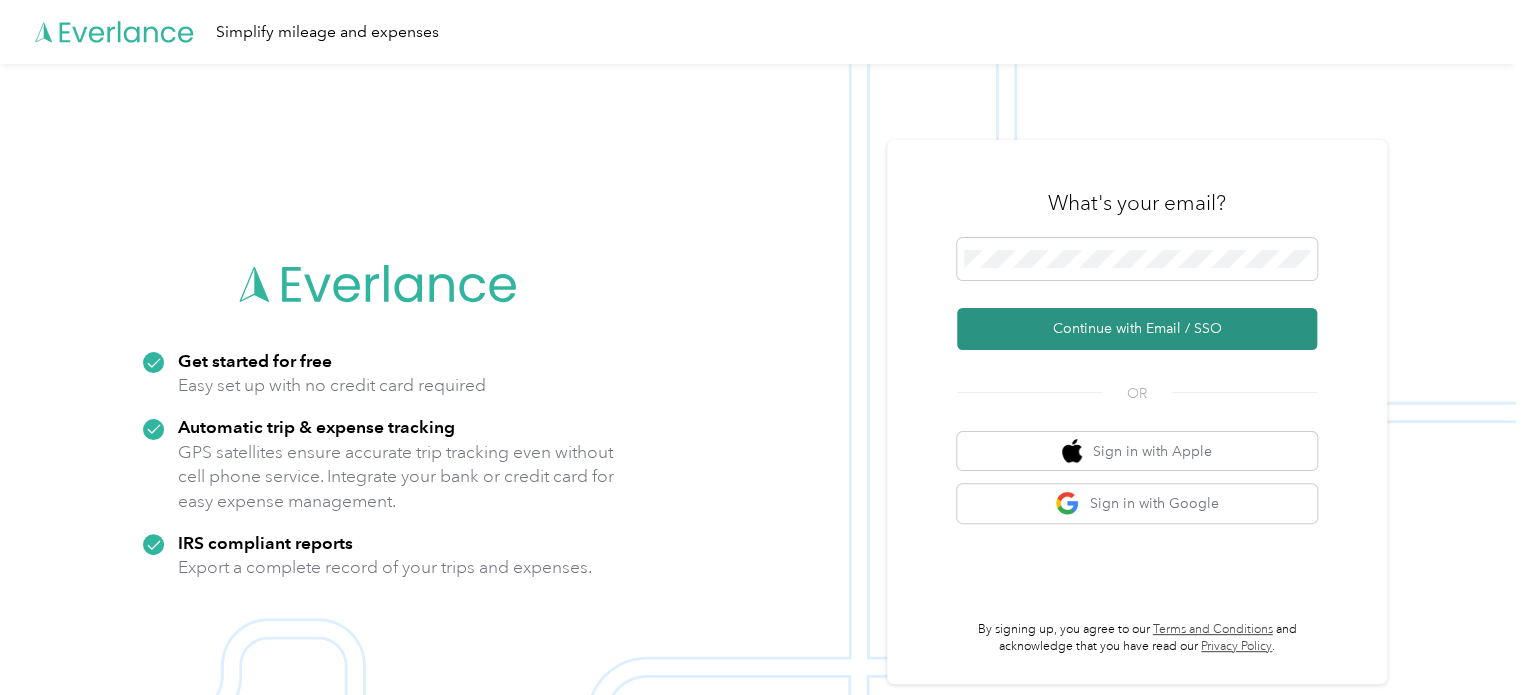 click on "Continue with Email / SSO" at bounding box center [1137, 329] 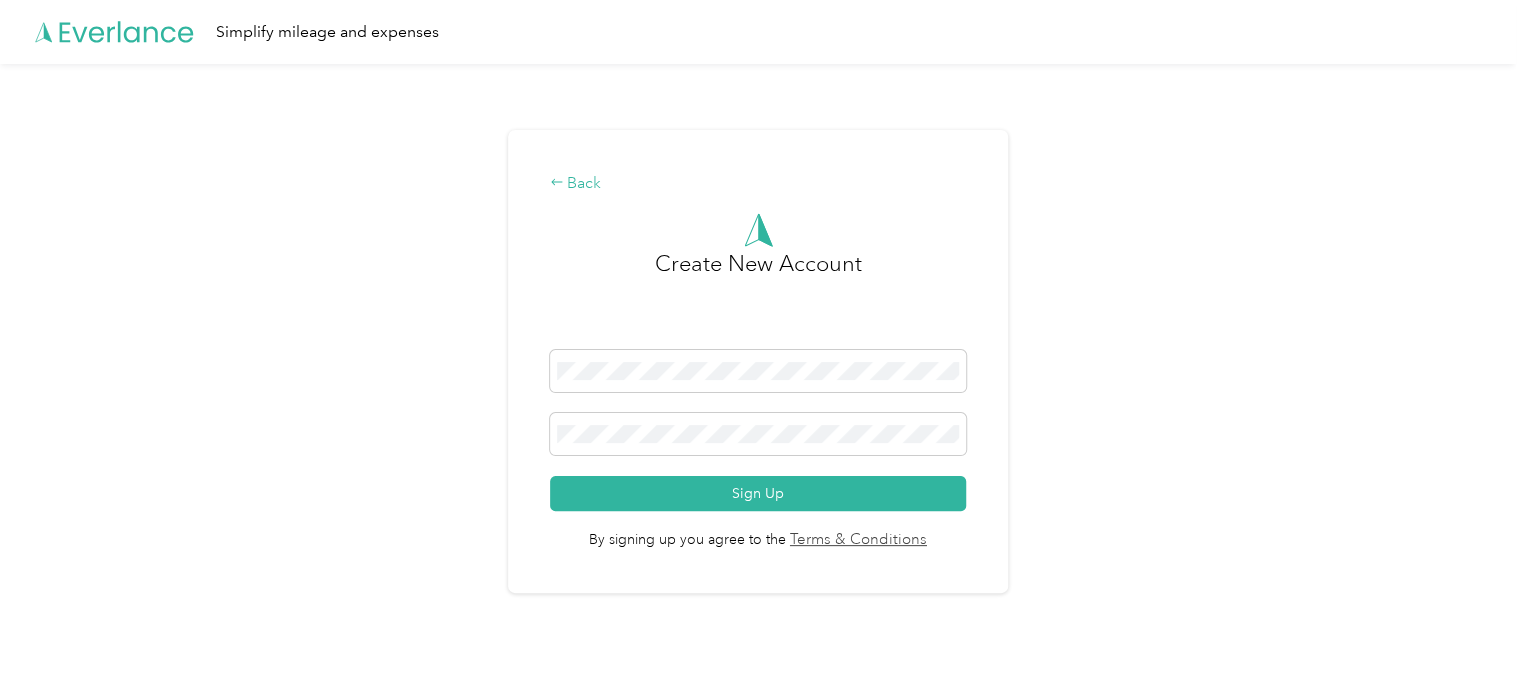 click on "Back" at bounding box center (758, 184) 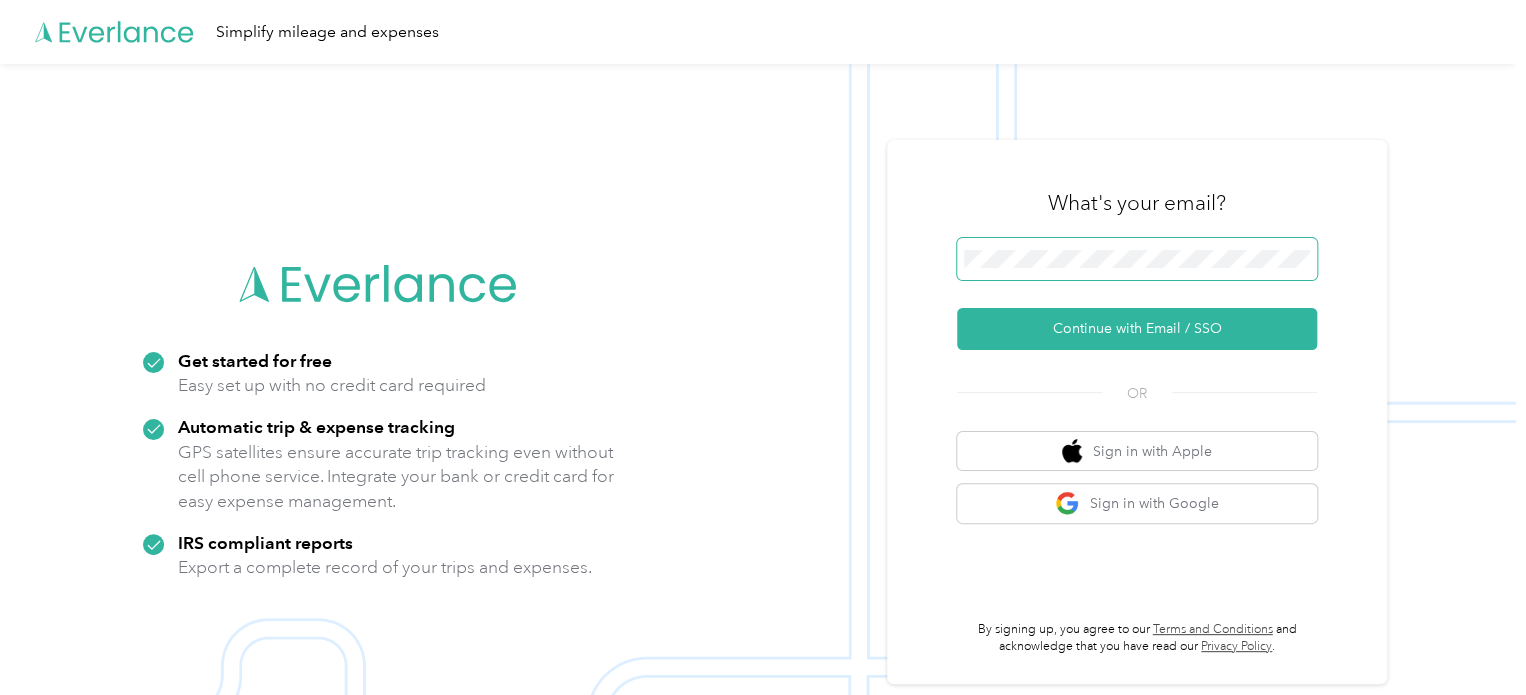 click on "What's your email? Continue with Email / SSO OR Sign in with Apple Sign in with Google By signing up, you agree to our   Terms and Conditions   and acknowledge that you have read our   Privacy Policy ." at bounding box center [1137, 412] 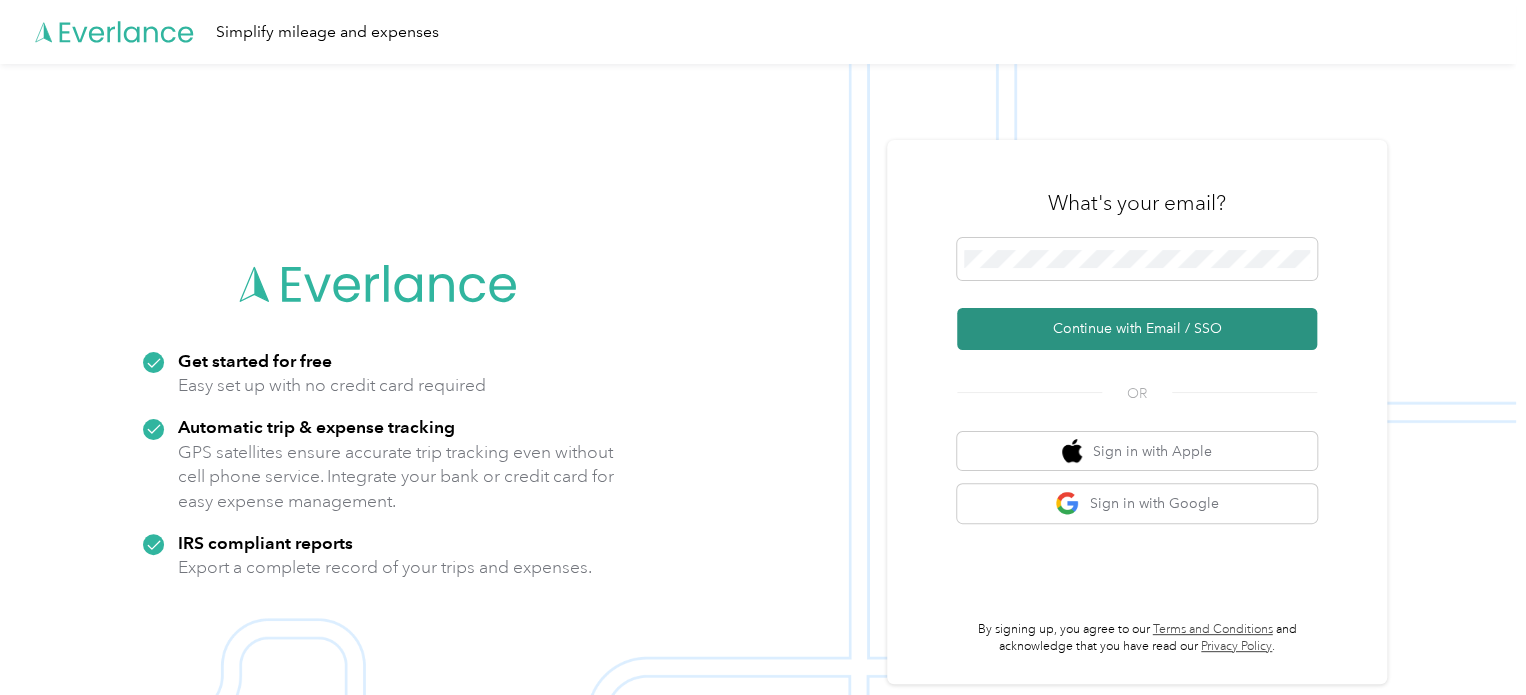 click on "Continue with Email / SSO" at bounding box center (1137, 329) 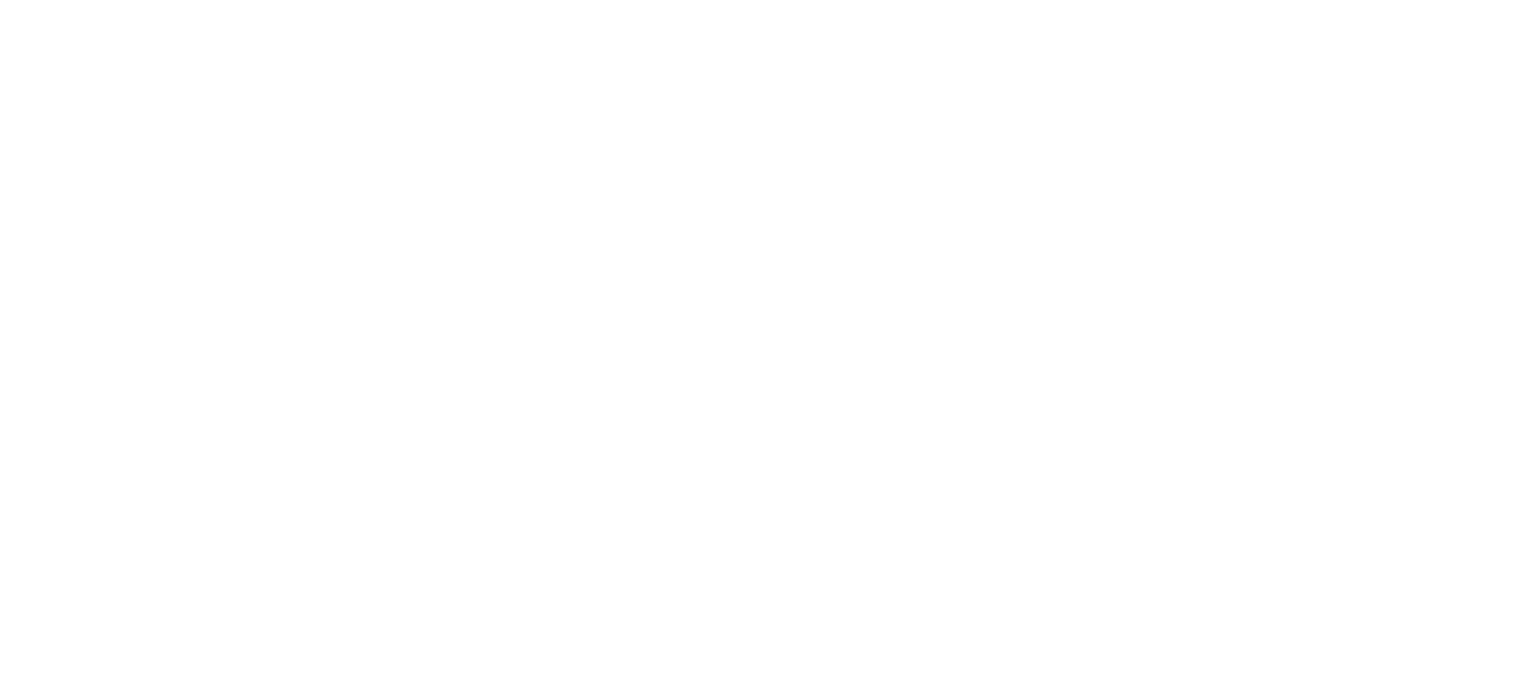 scroll, scrollTop: 0, scrollLeft: 0, axis: both 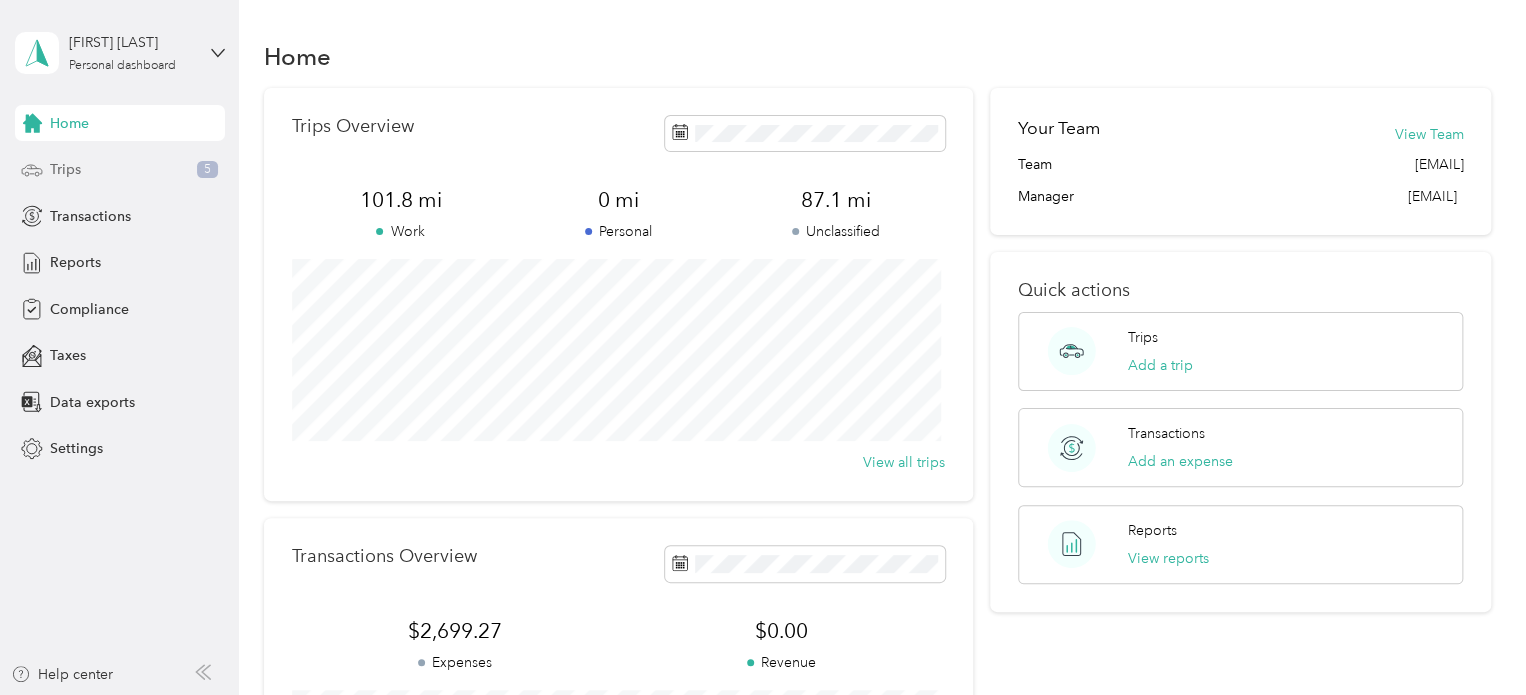 click on "Trips 5" at bounding box center (120, 170) 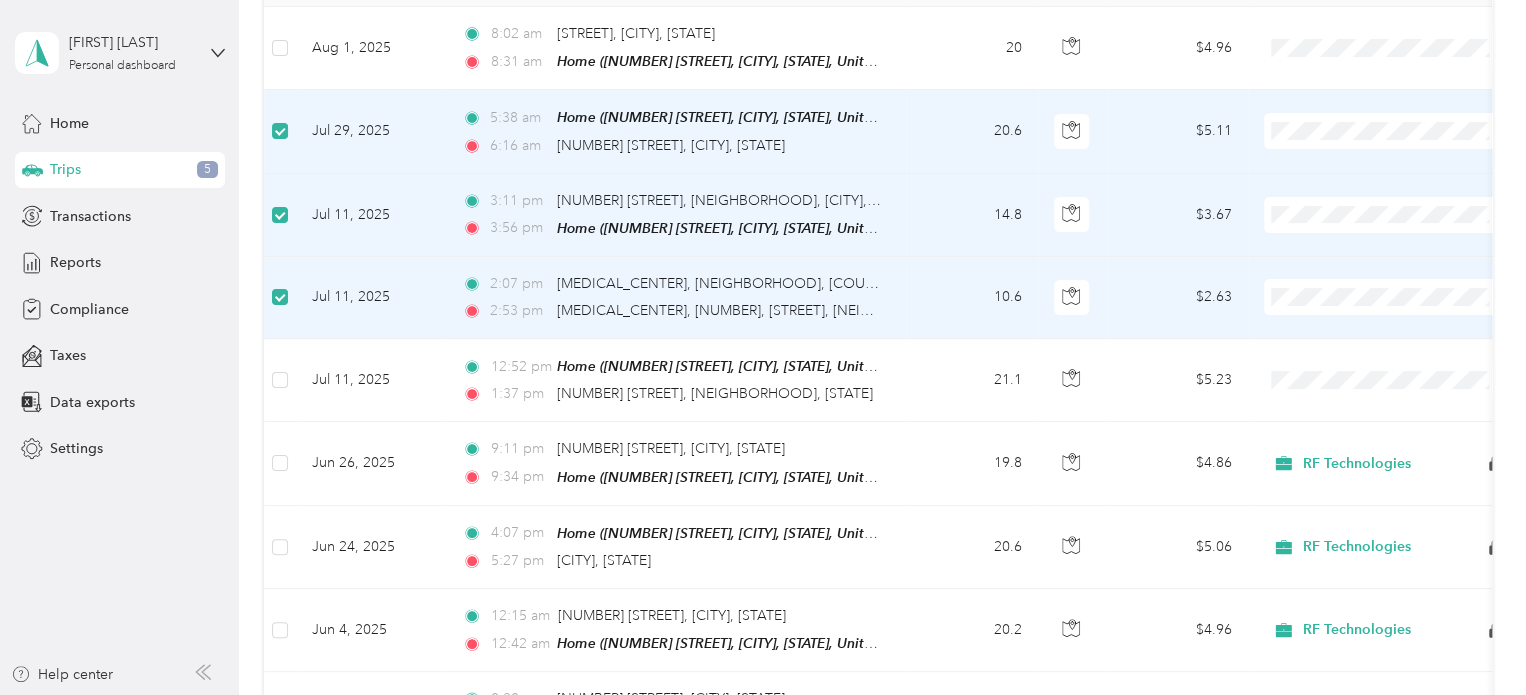 scroll, scrollTop: 346, scrollLeft: 0, axis: vertical 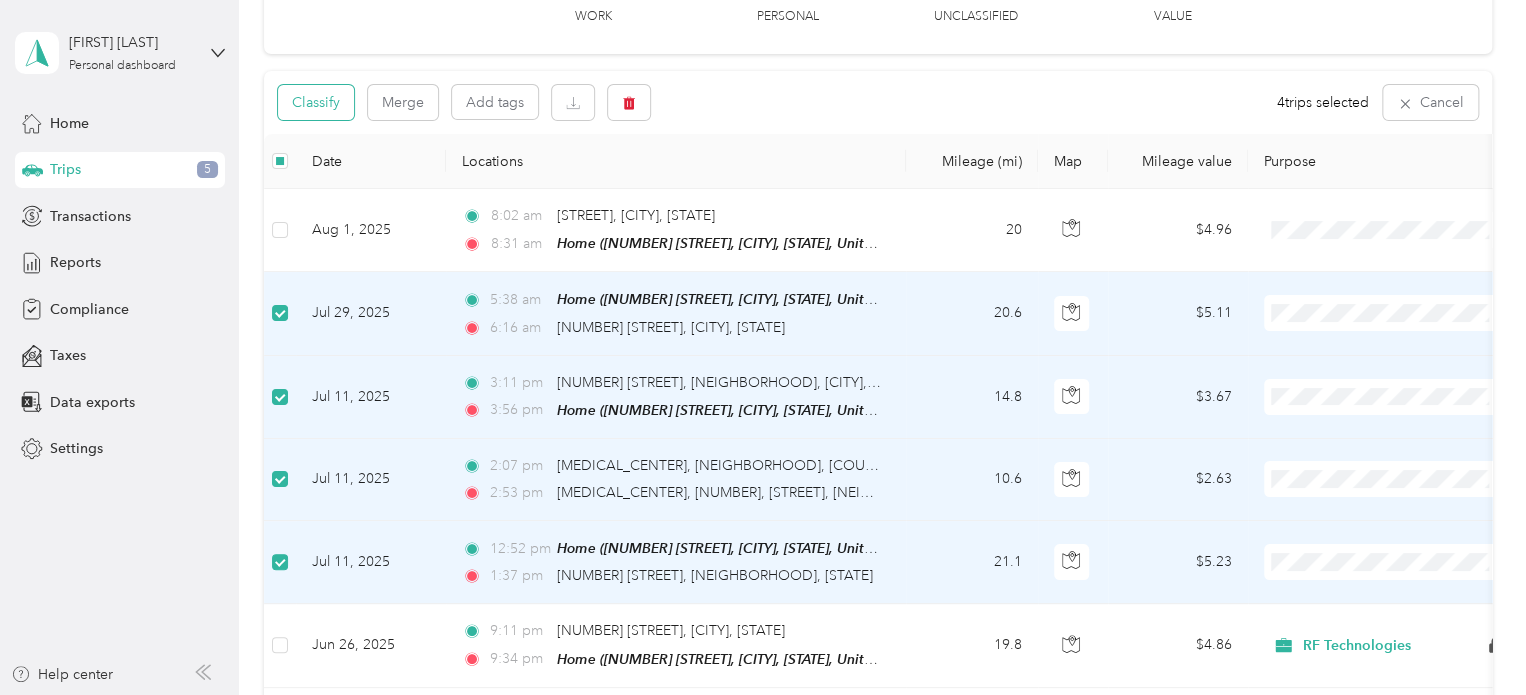 click on "Classify" at bounding box center [316, 102] 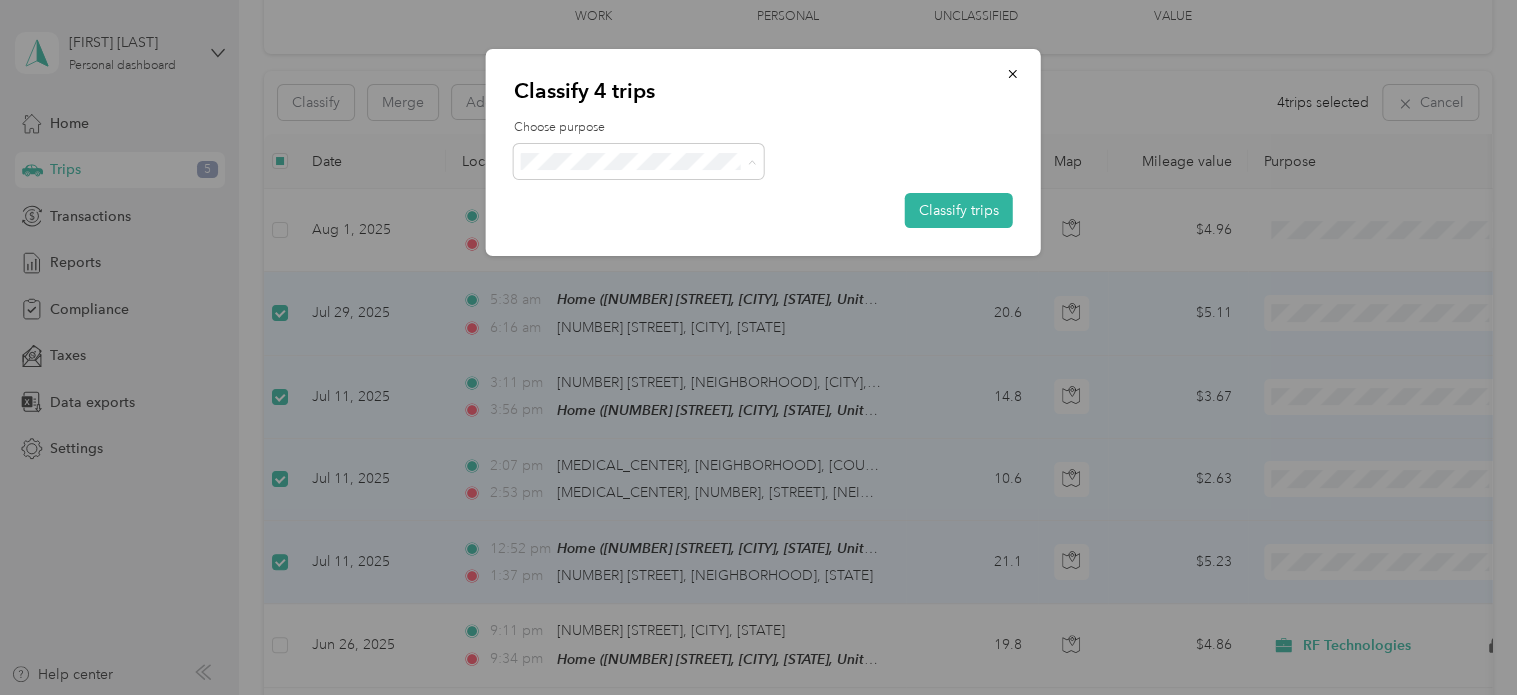 click on "RF Technologies" at bounding box center [656, 198] 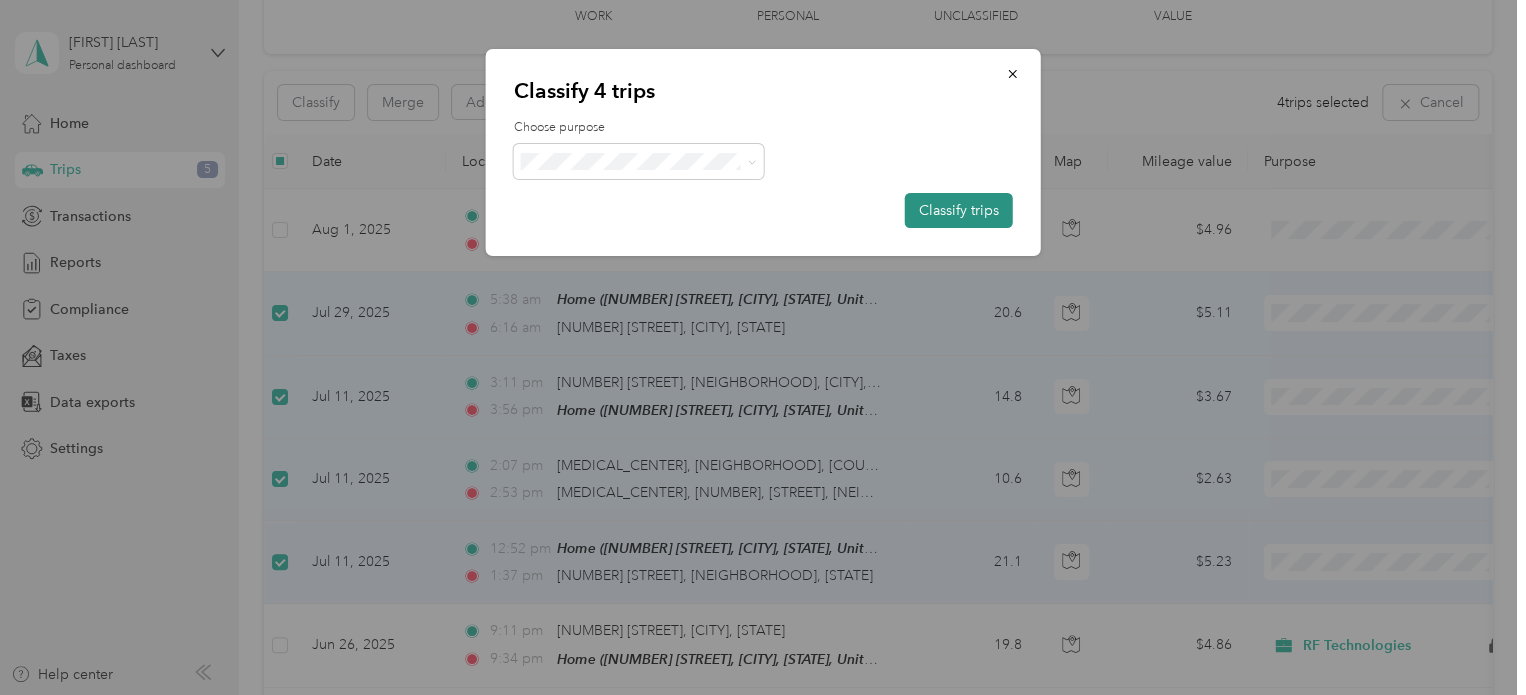 click on "Classify trips" at bounding box center [959, 210] 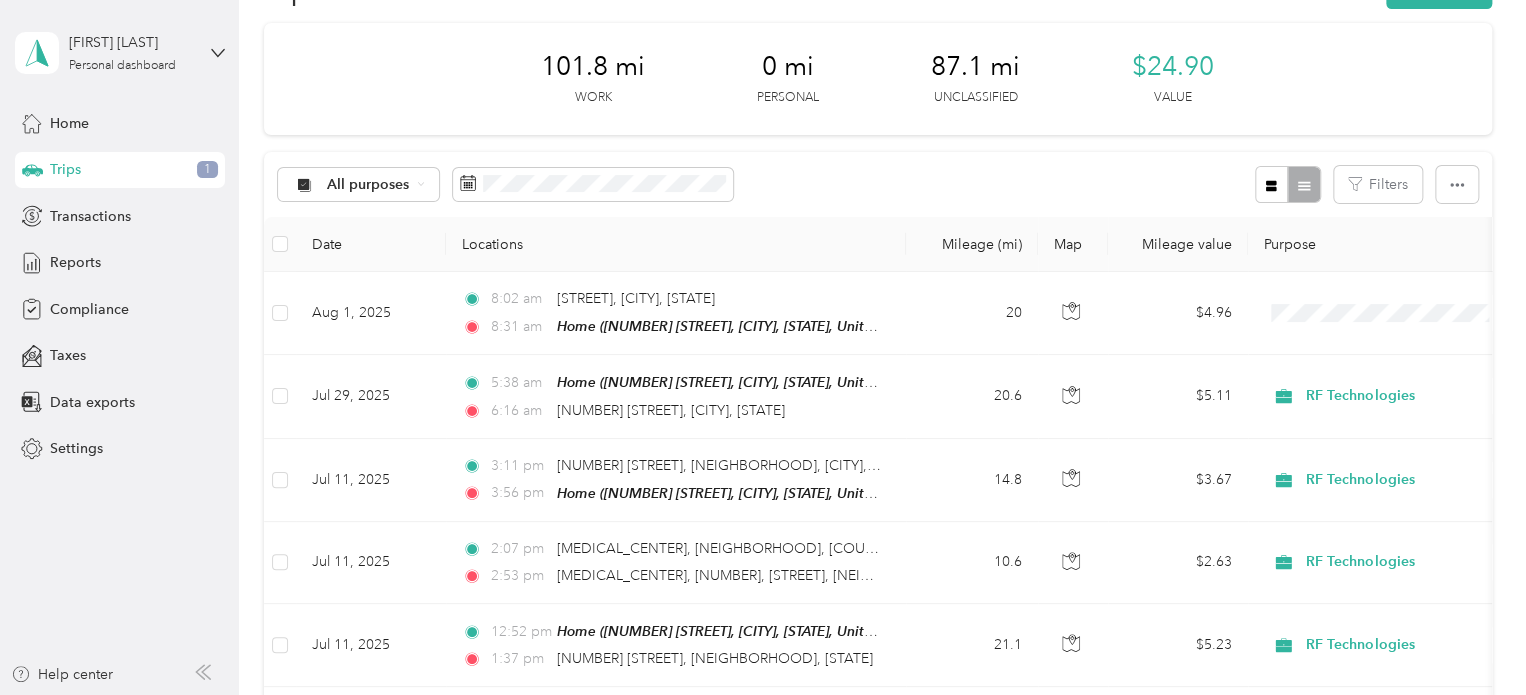 scroll, scrollTop: 0, scrollLeft: 0, axis: both 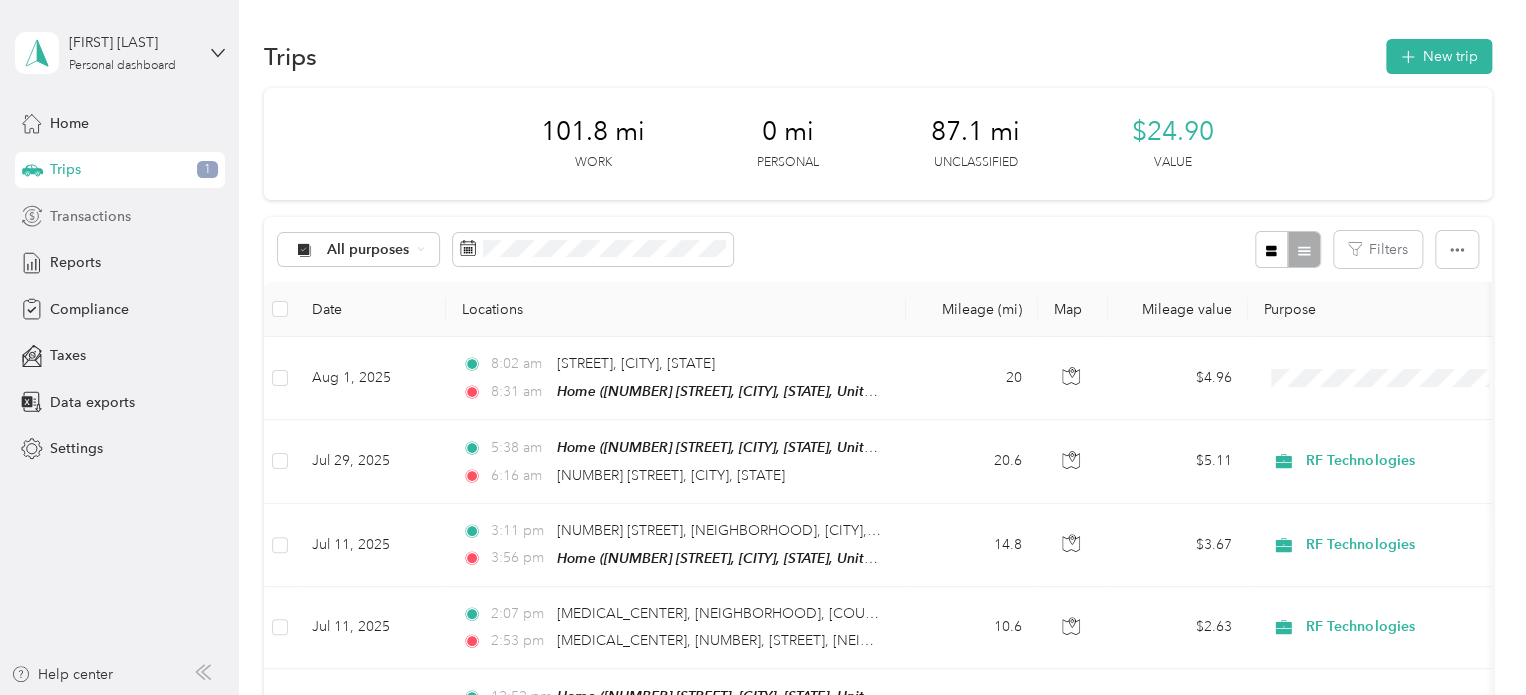 click on "Transactions" at bounding box center [90, 216] 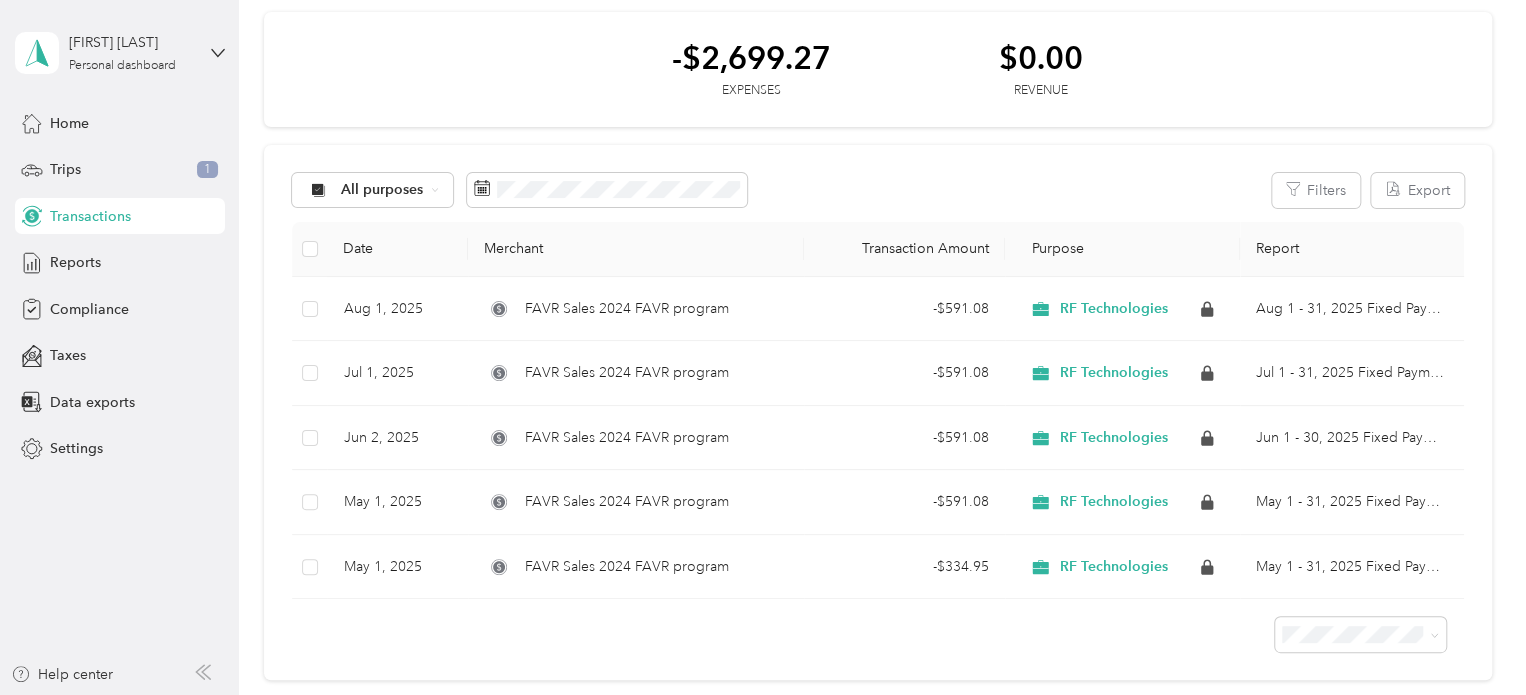 scroll, scrollTop: 0, scrollLeft: 0, axis: both 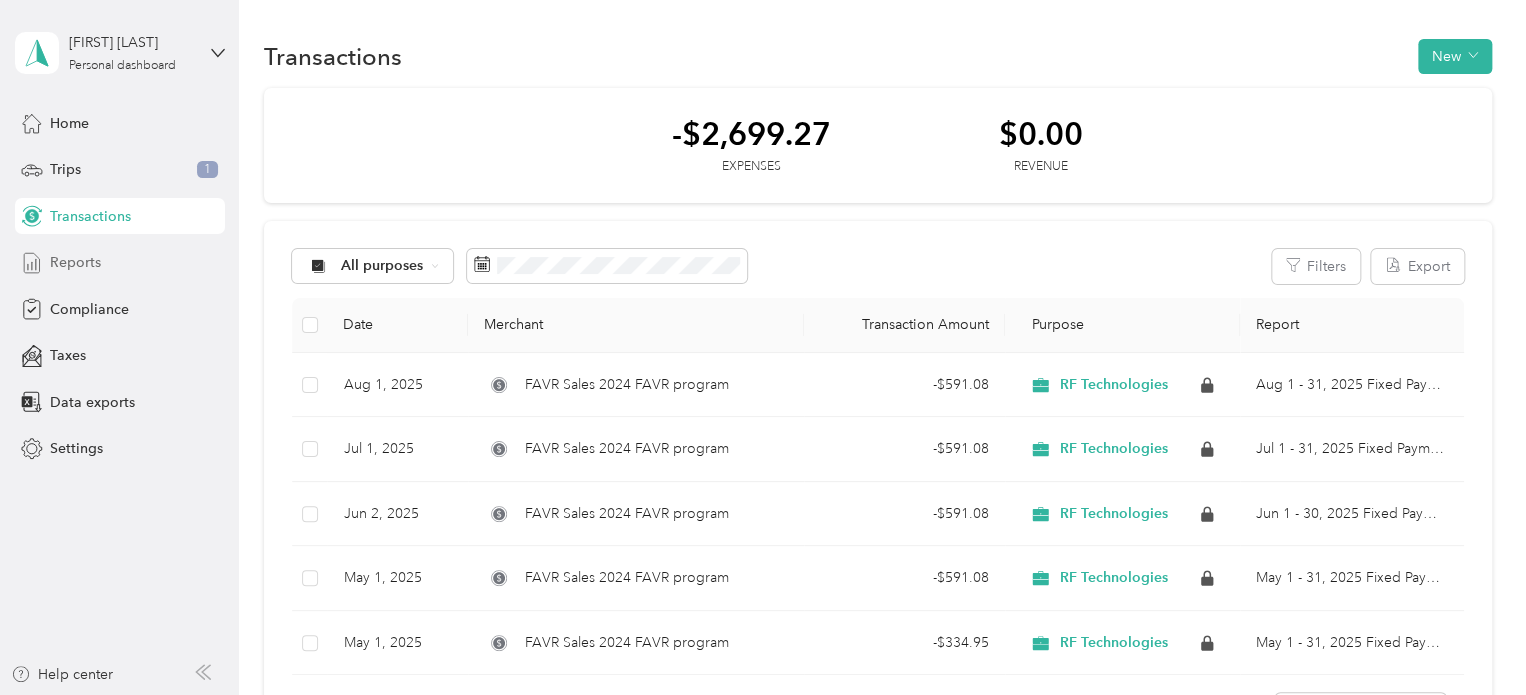 click on "Reports" at bounding box center [75, 262] 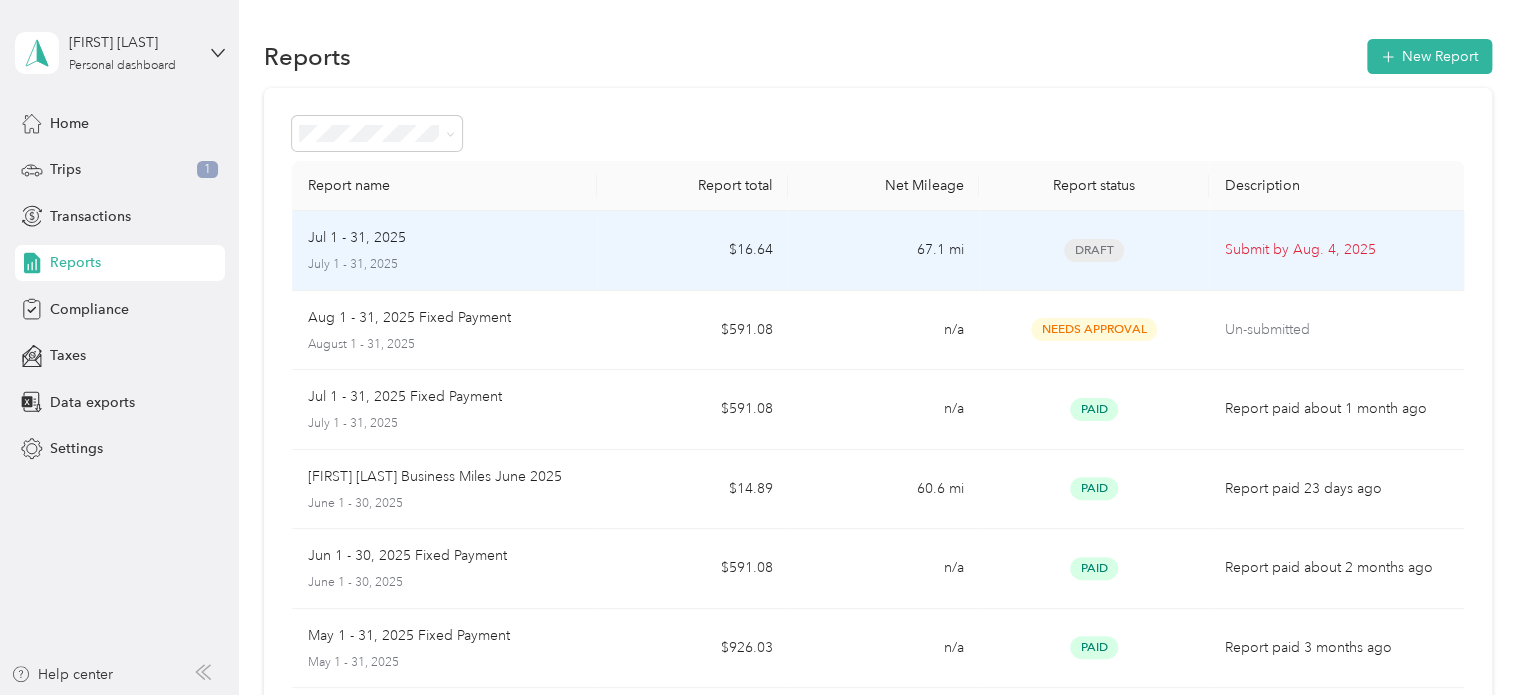 click on "Submit  by   Aug. 4, 2025" at bounding box center (1336, 250) 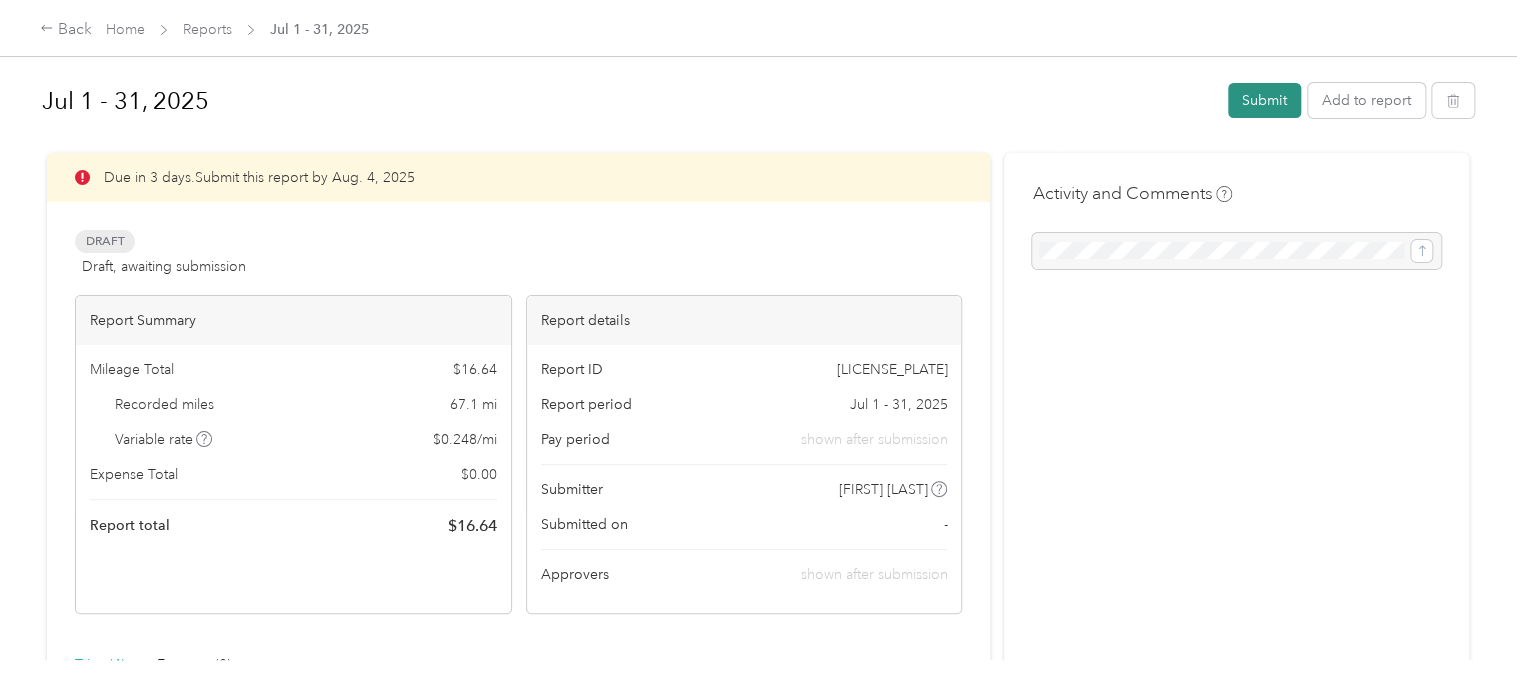 click on "Submit" at bounding box center [1264, 100] 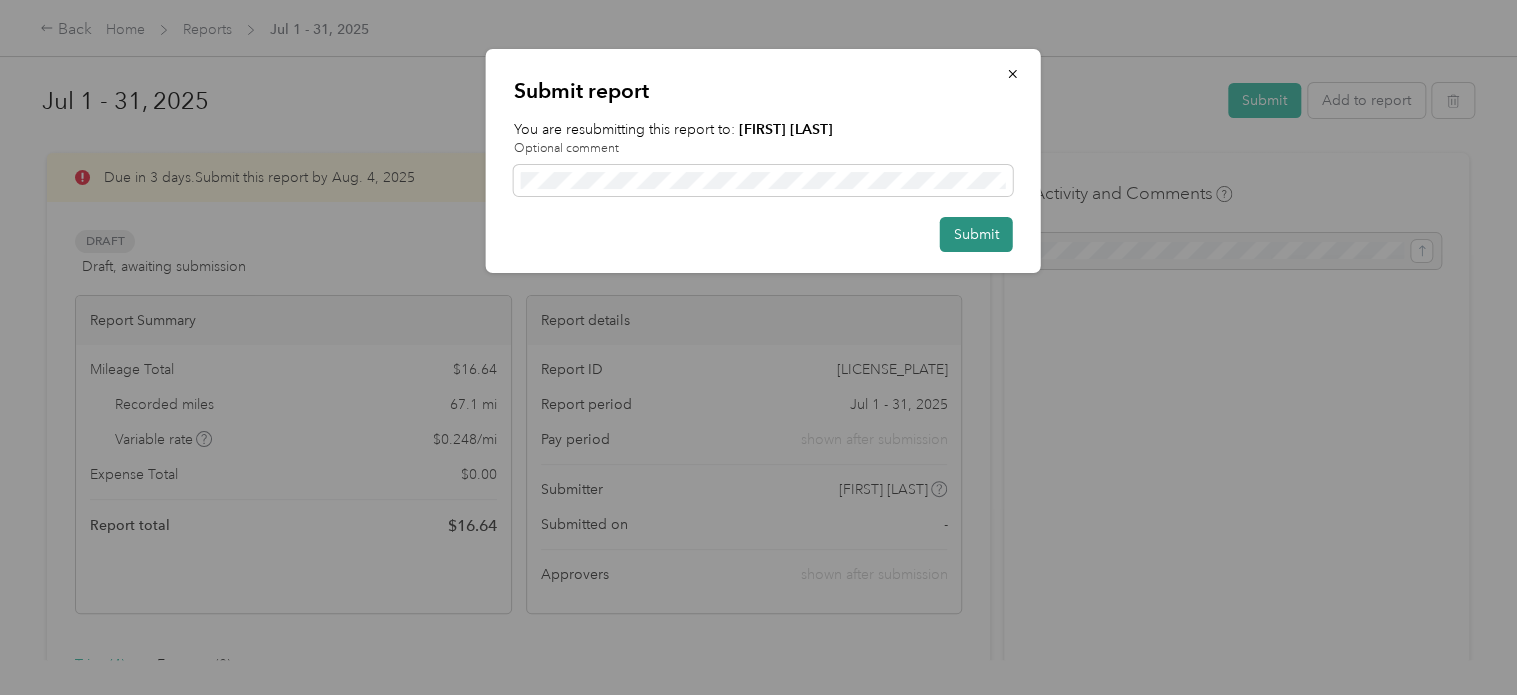 click on "Submit" at bounding box center [976, 234] 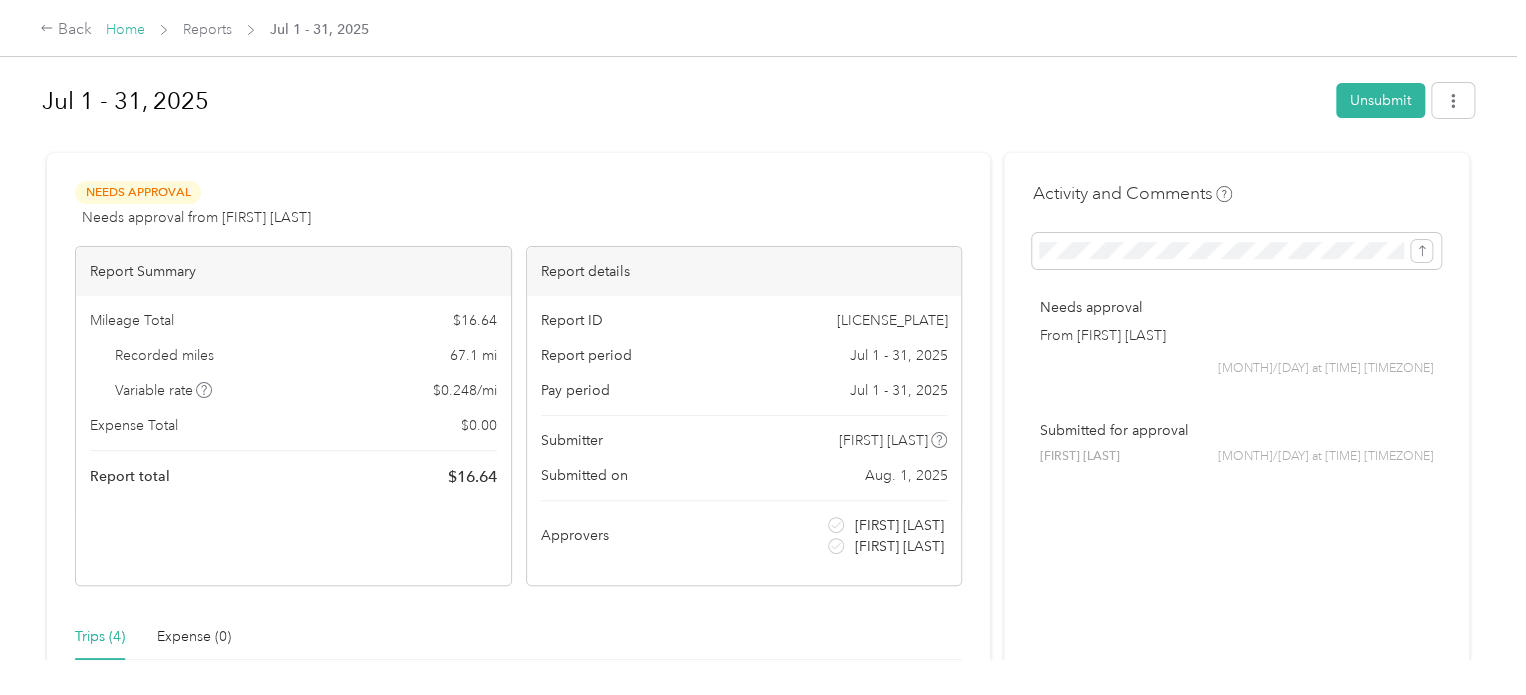 click on "Home" at bounding box center (125, 29) 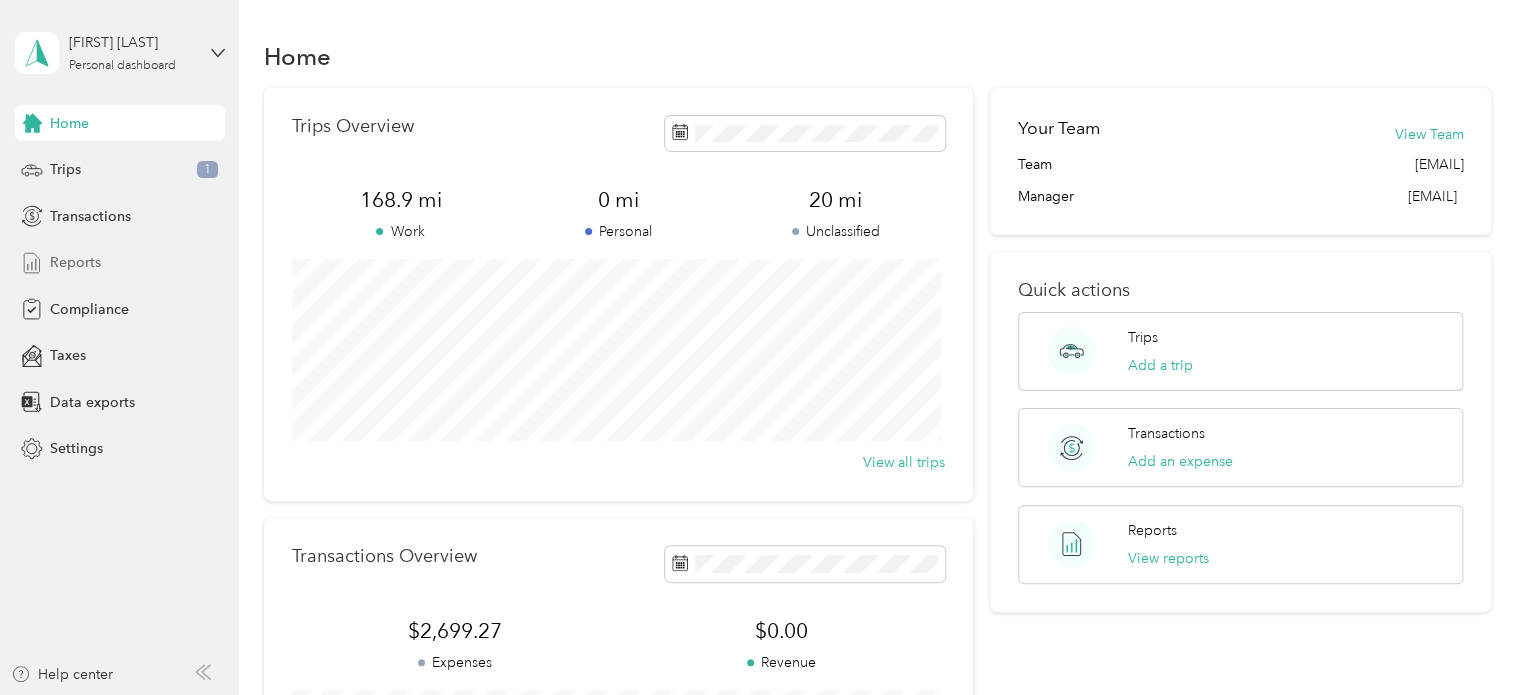 click on "Reports" at bounding box center (75, 262) 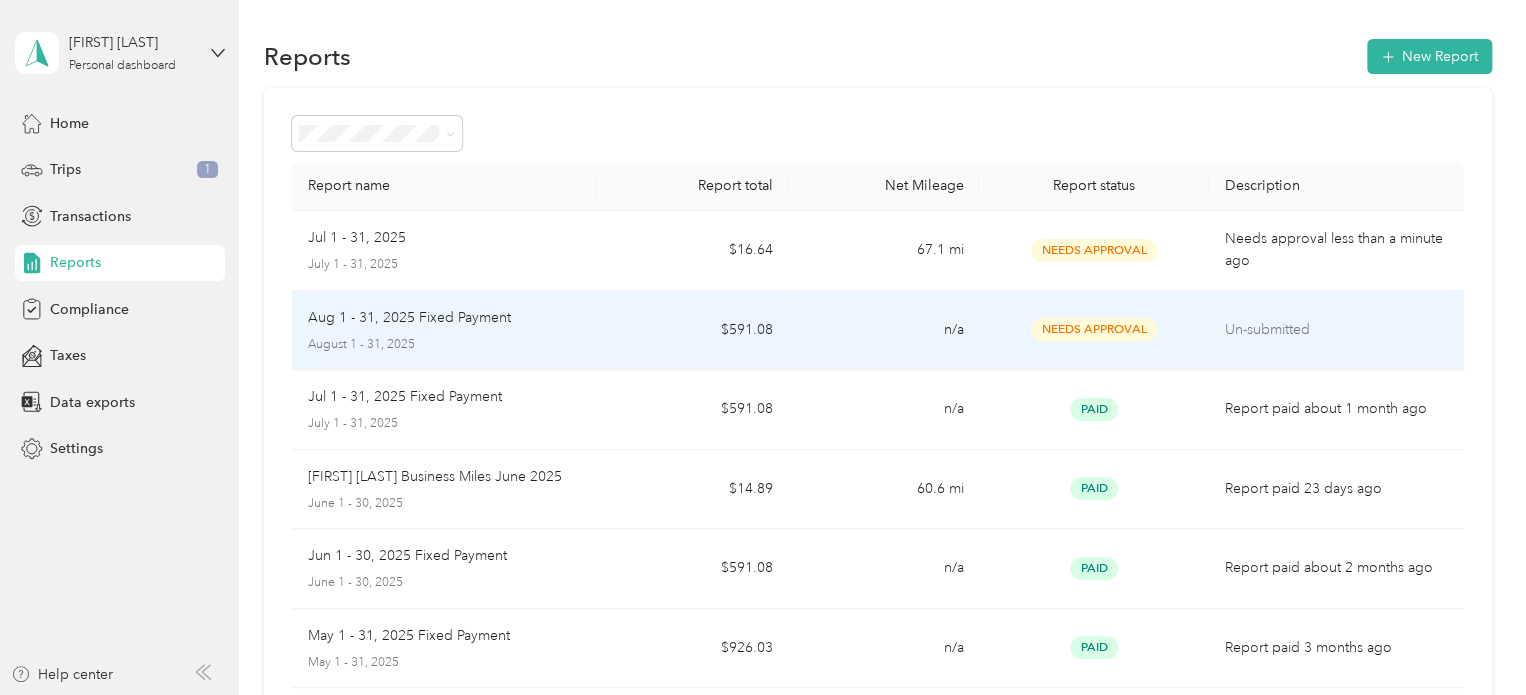 click on "Un-submitted" at bounding box center [1336, 330] 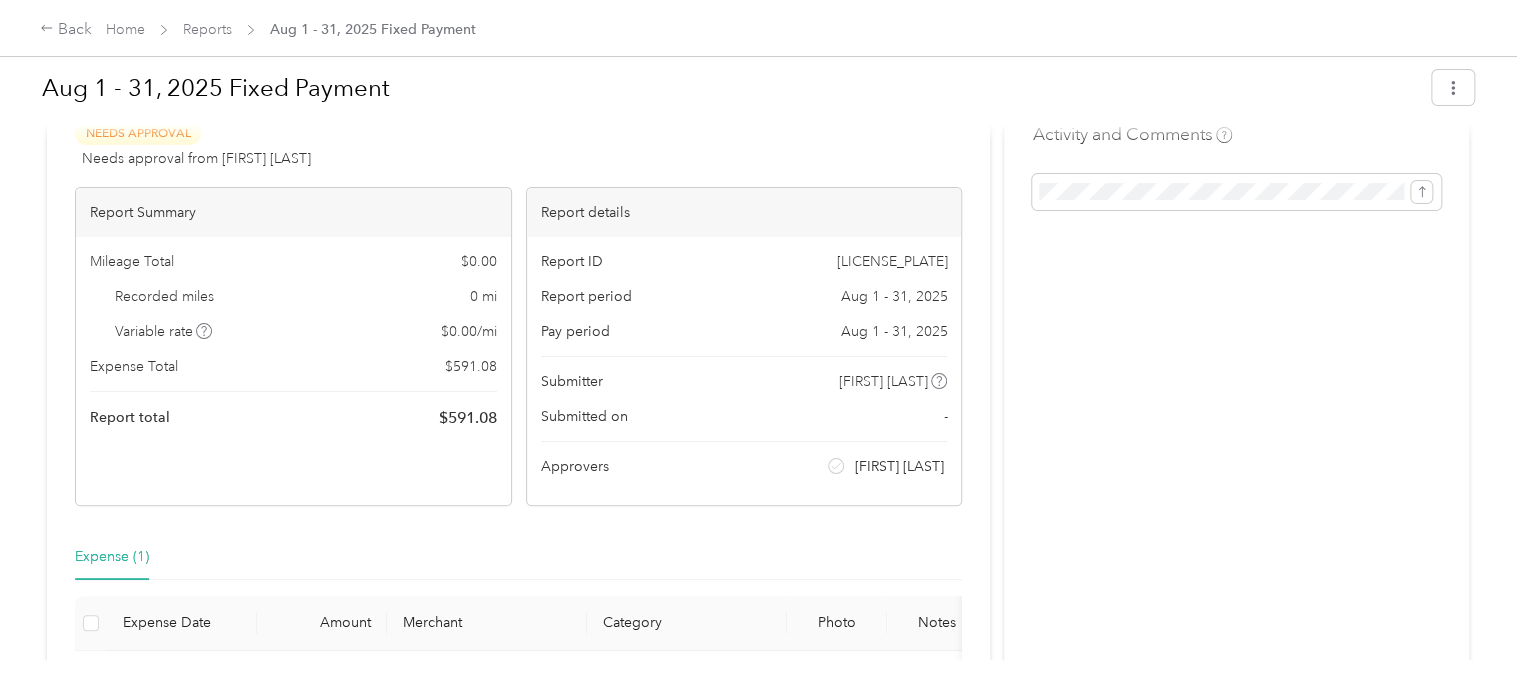 scroll, scrollTop: 0, scrollLeft: 0, axis: both 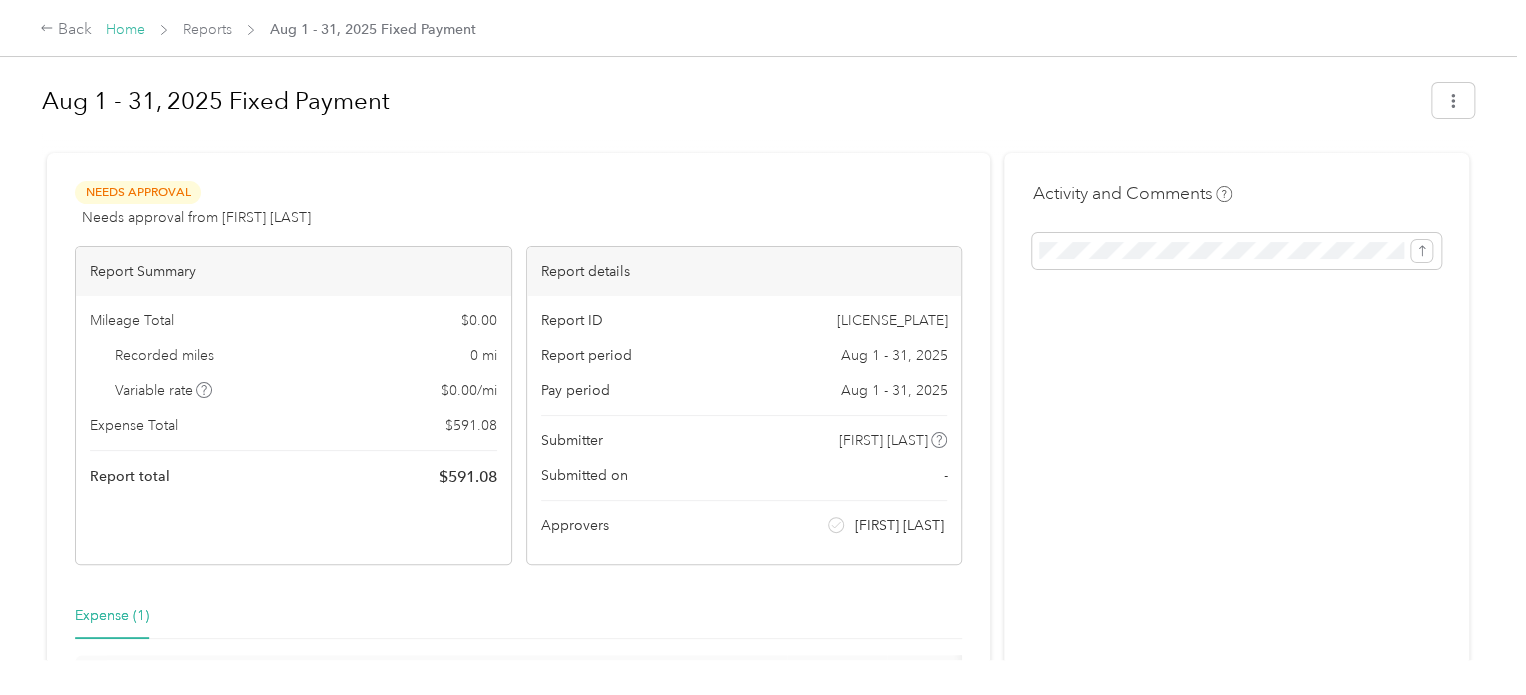 click on "Home" at bounding box center (125, 29) 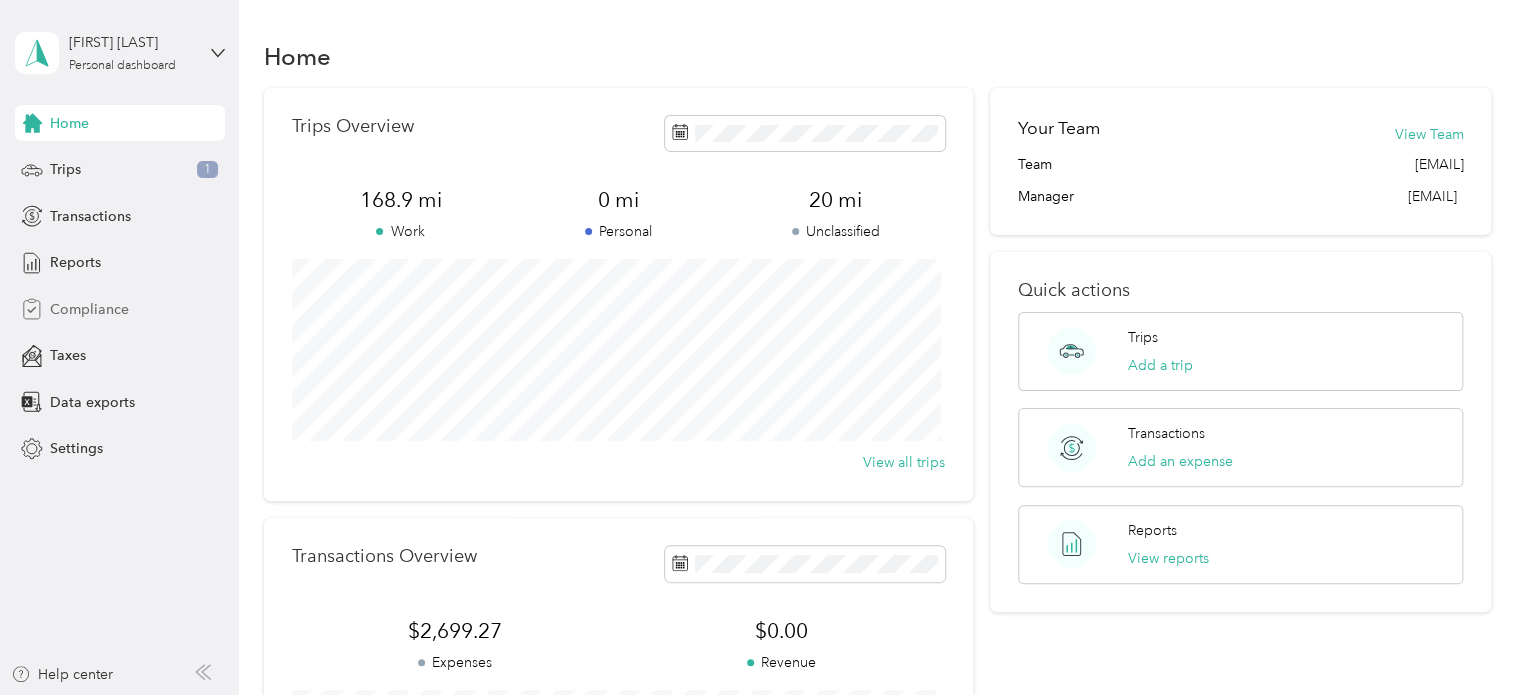 click on "Compliance" at bounding box center (89, 309) 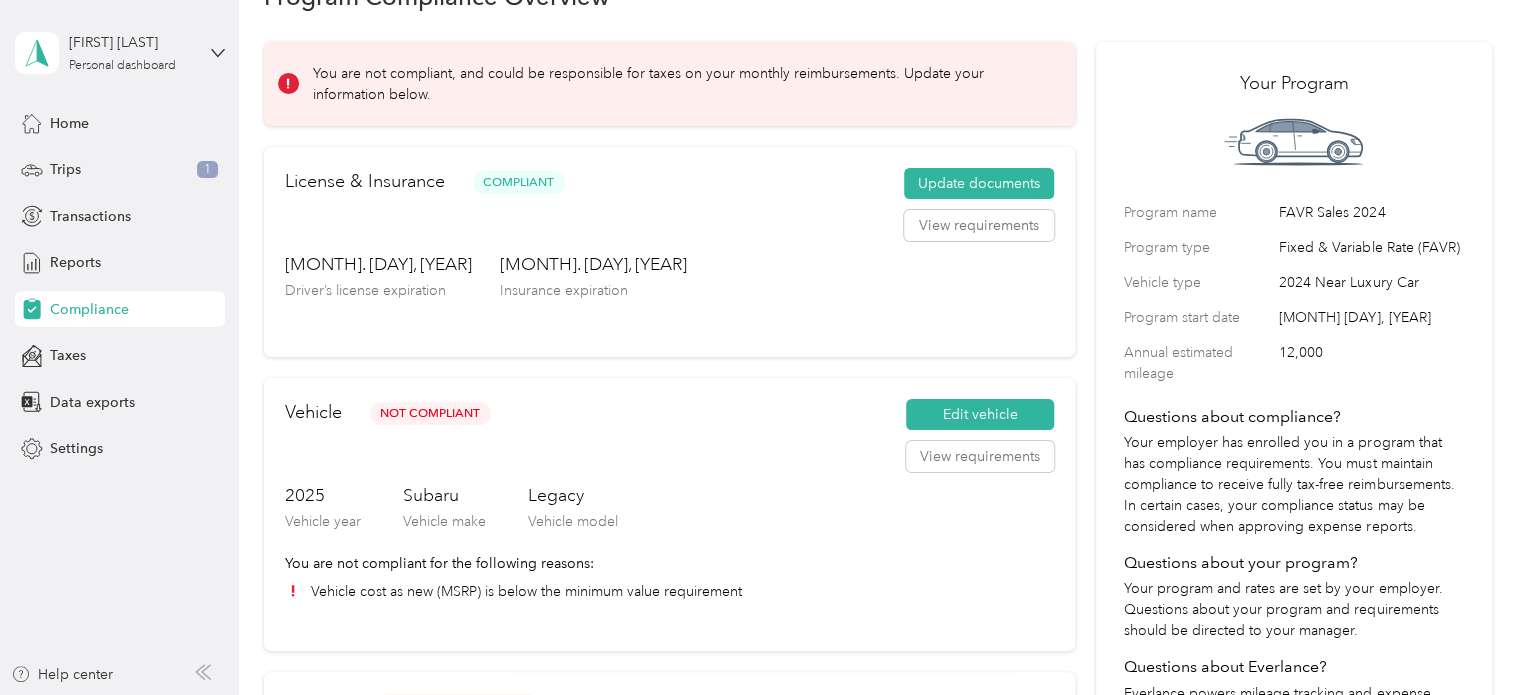 scroll, scrollTop: 0, scrollLeft: 0, axis: both 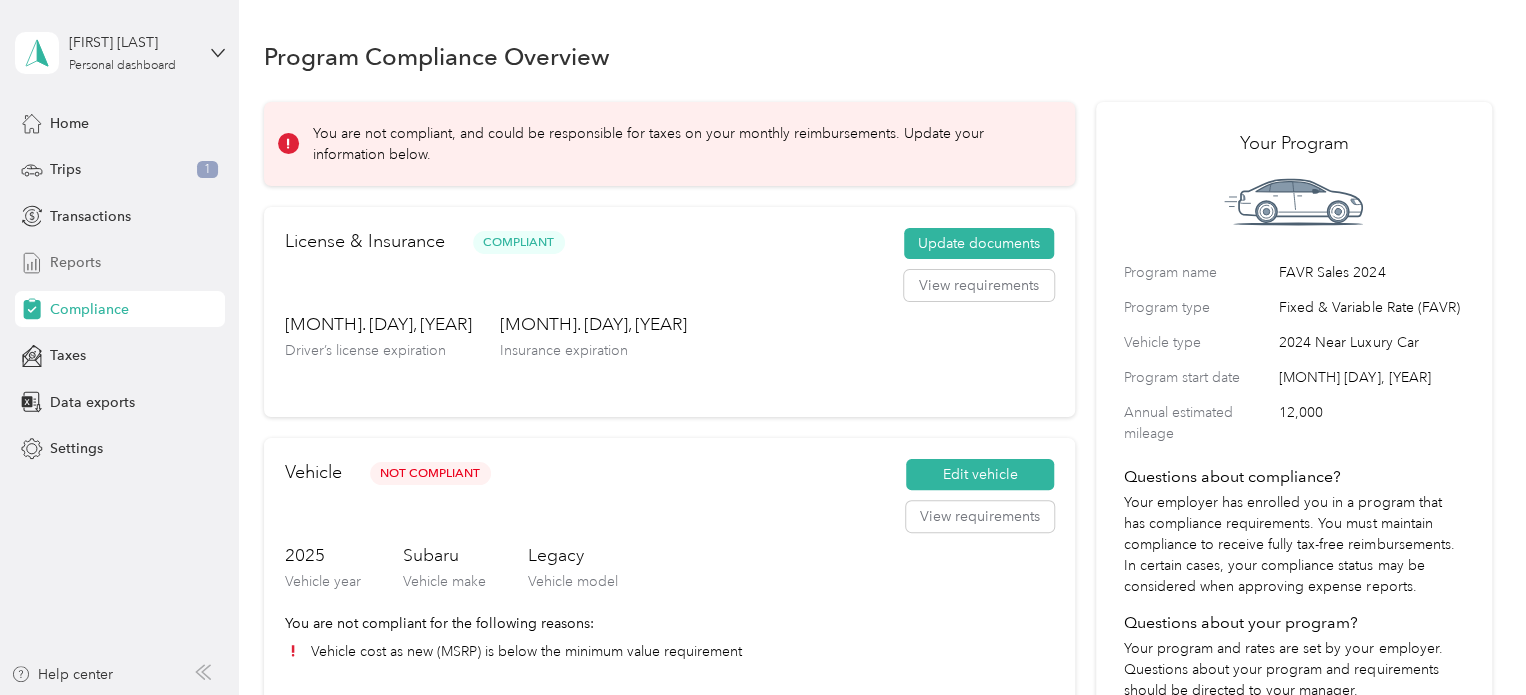 click on "Reports" at bounding box center [75, 262] 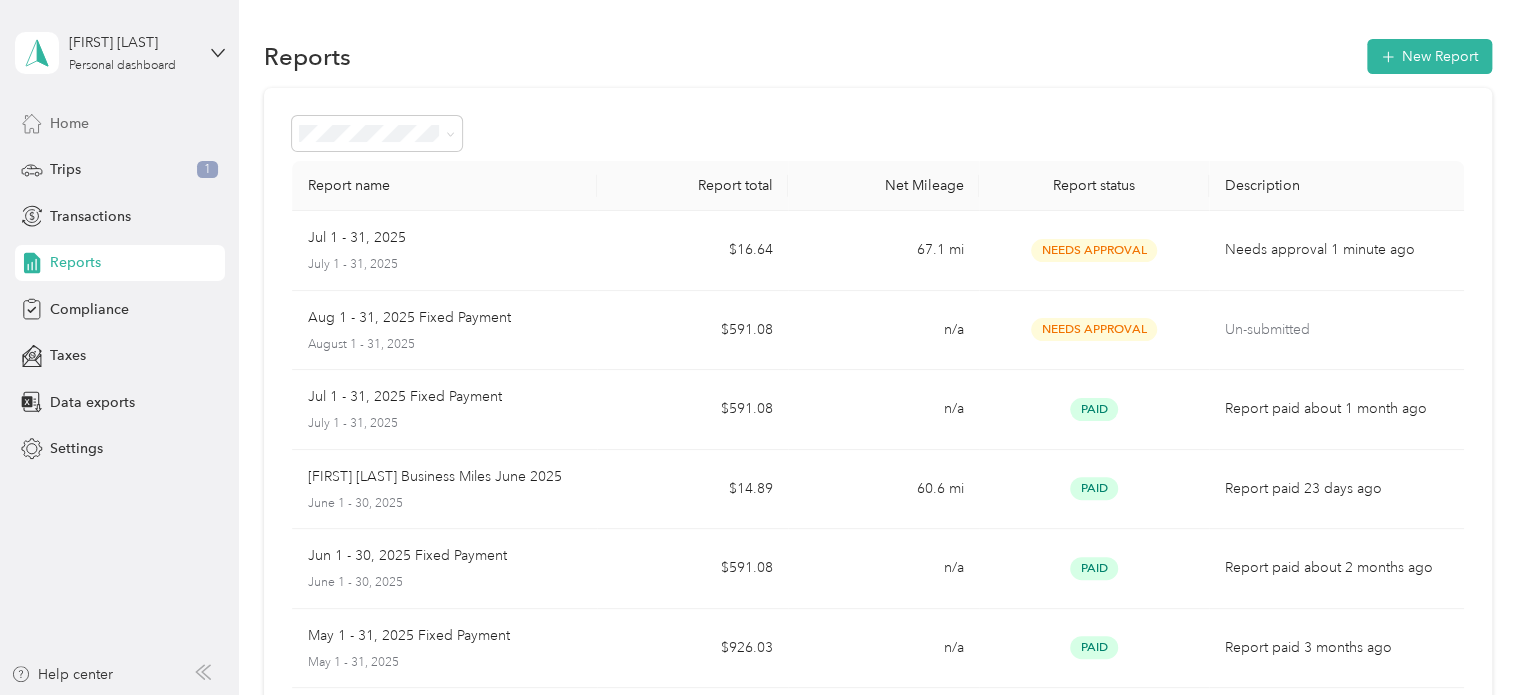 click on "Home" at bounding box center (69, 123) 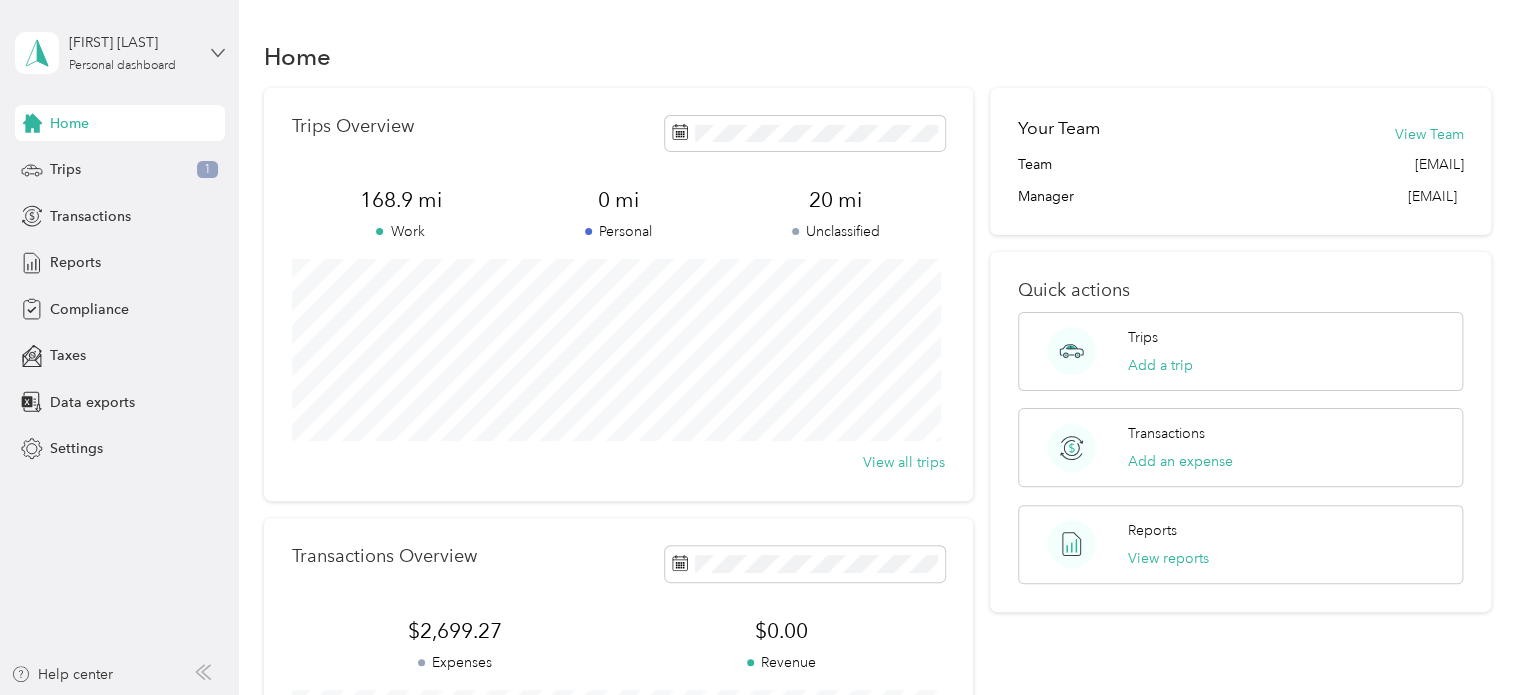 click 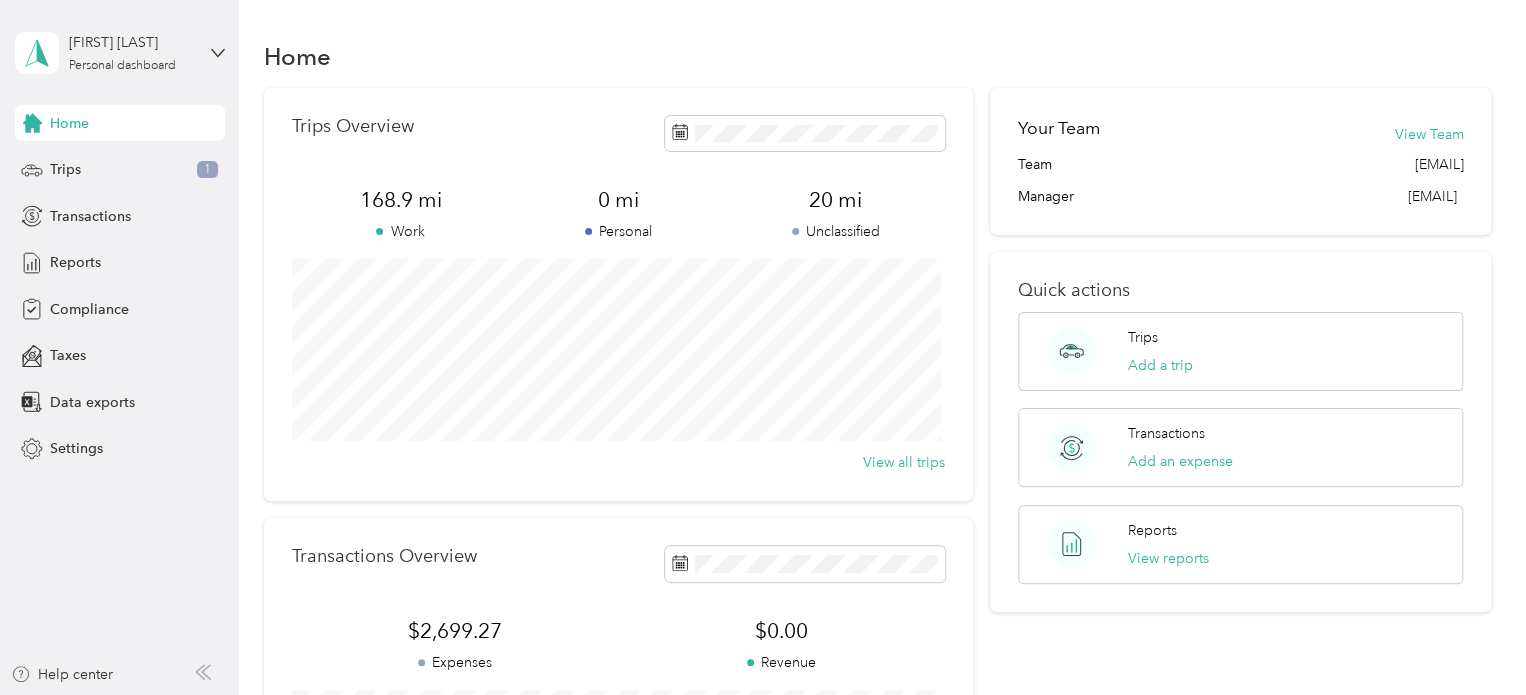 click on "Log out" at bounding box center [70, 164] 